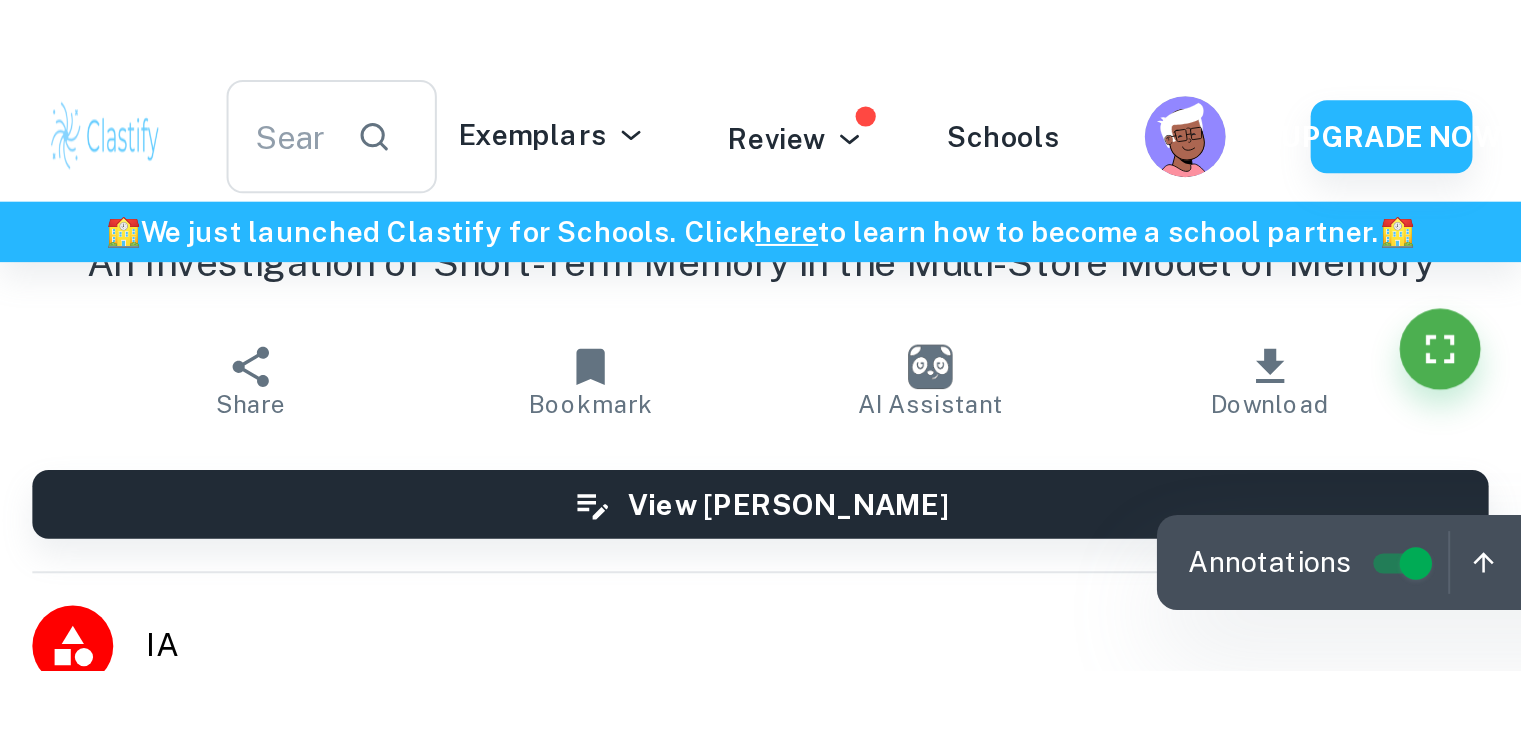 scroll, scrollTop: 0, scrollLeft: 0, axis: both 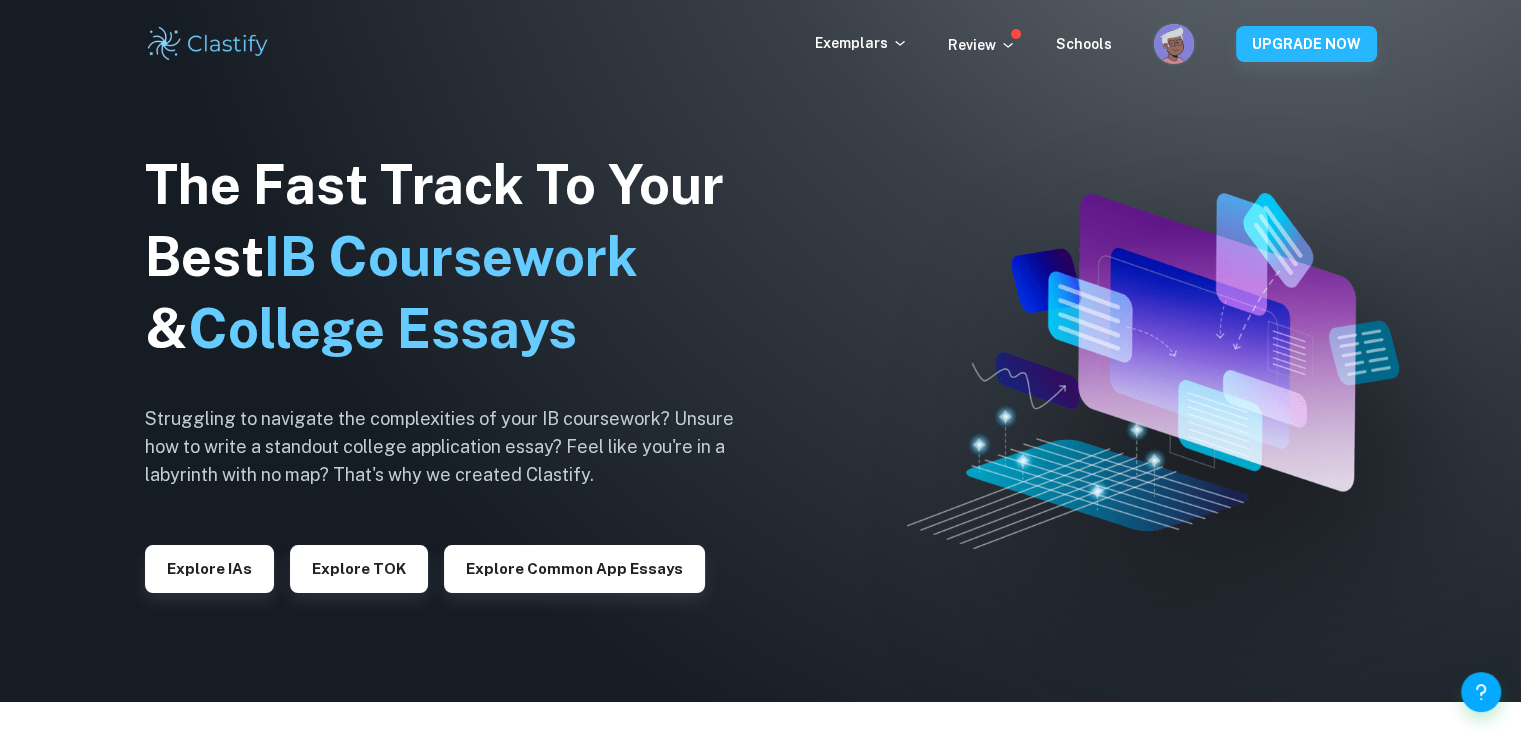 type 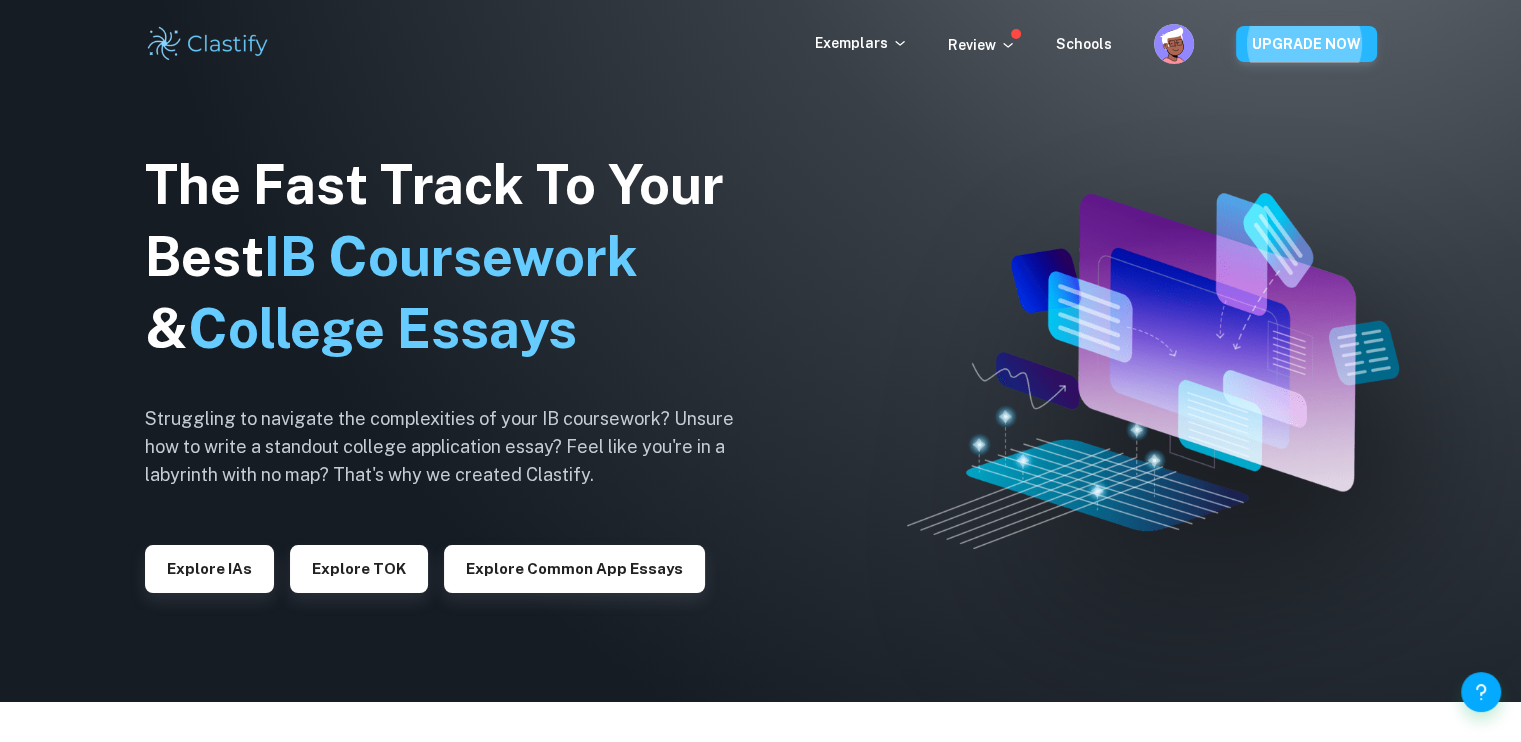 type 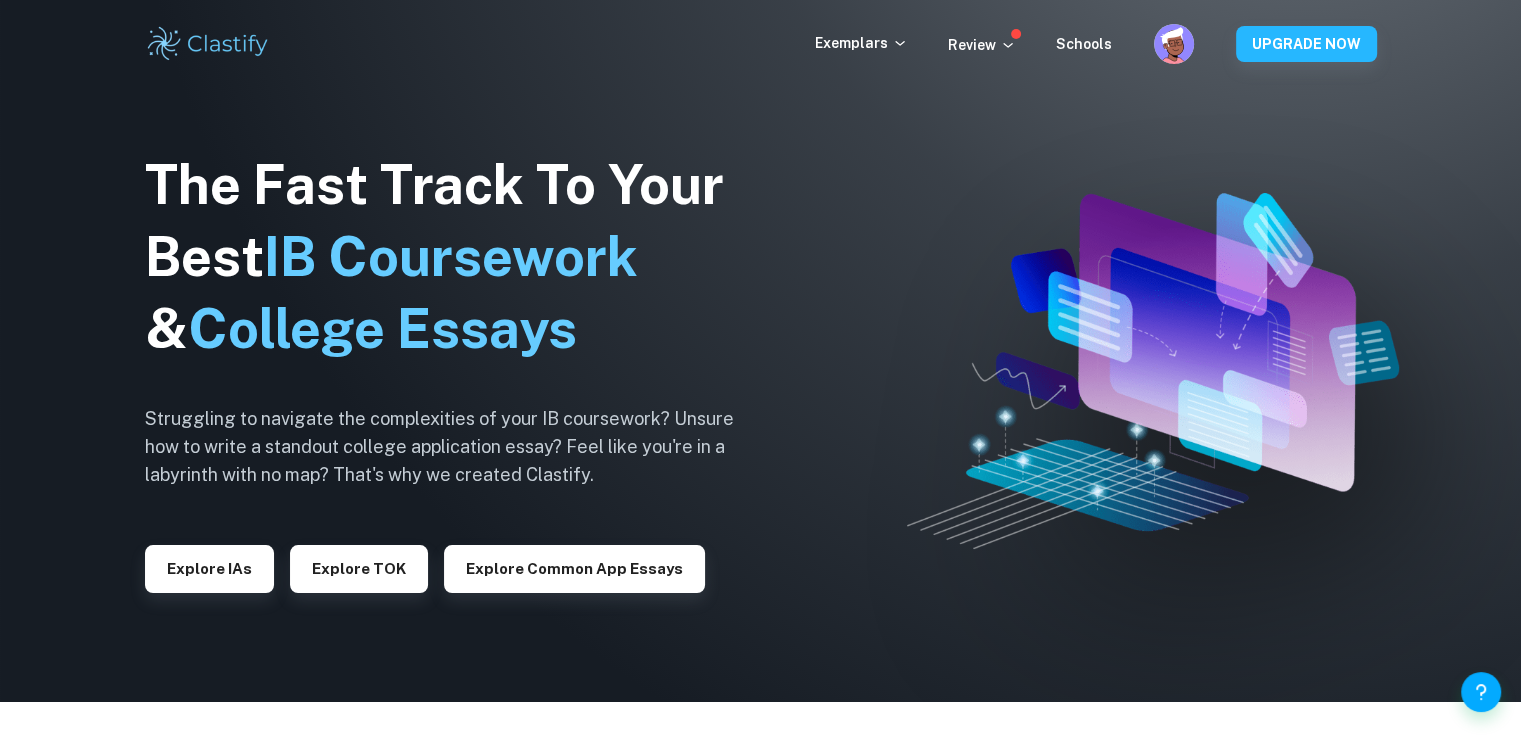 click on "Explore IAs" at bounding box center (209, 567) 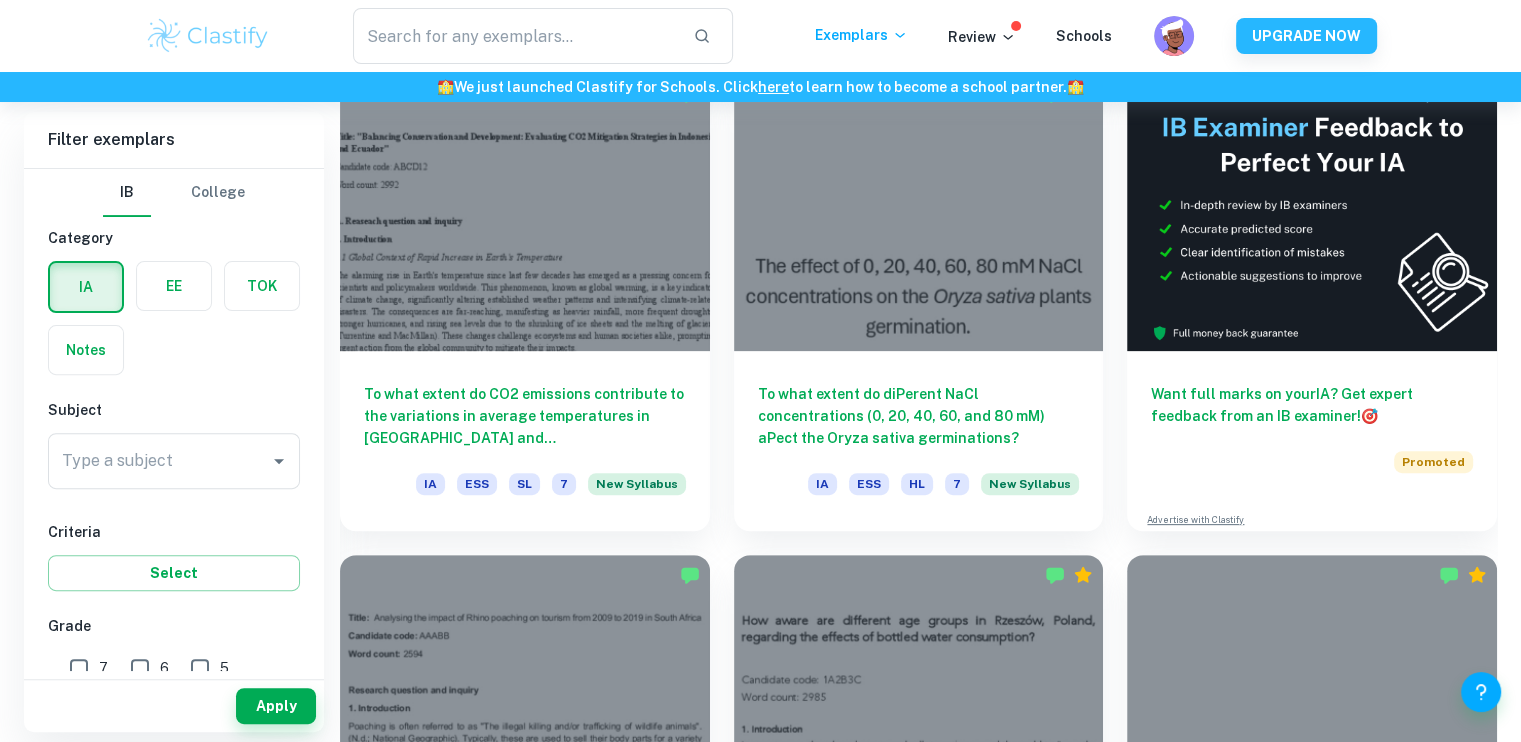 scroll, scrollTop: 640, scrollLeft: 0, axis: vertical 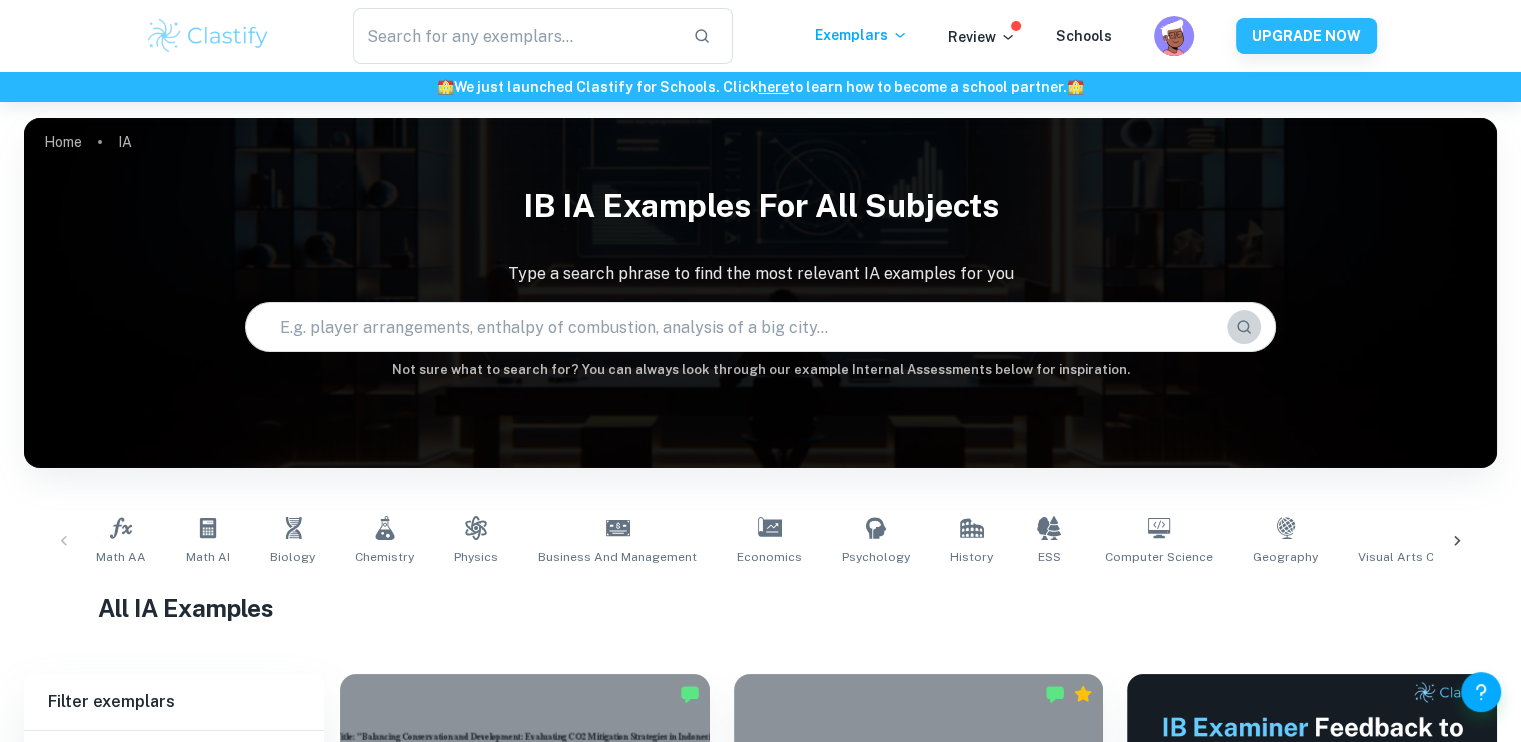 type 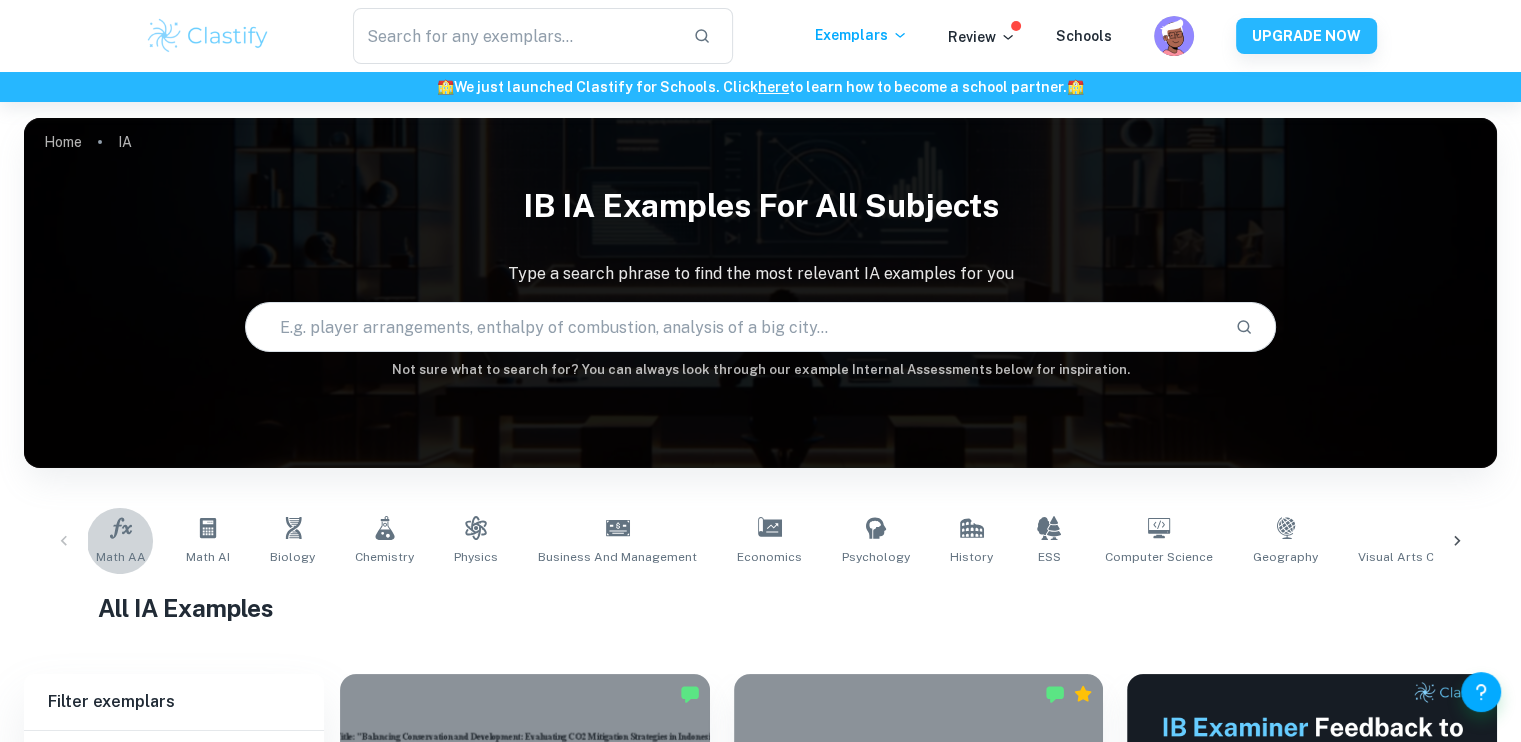 type 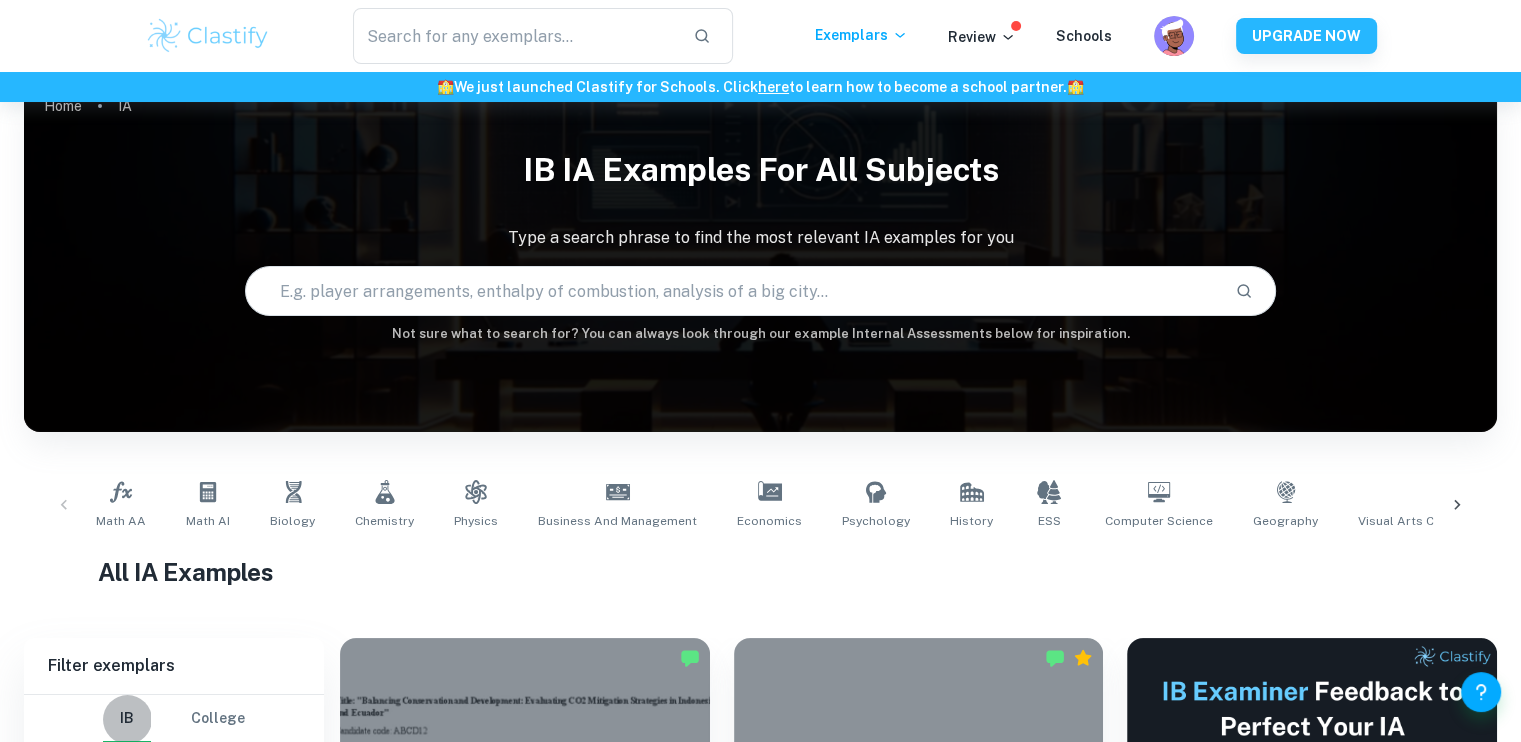 type 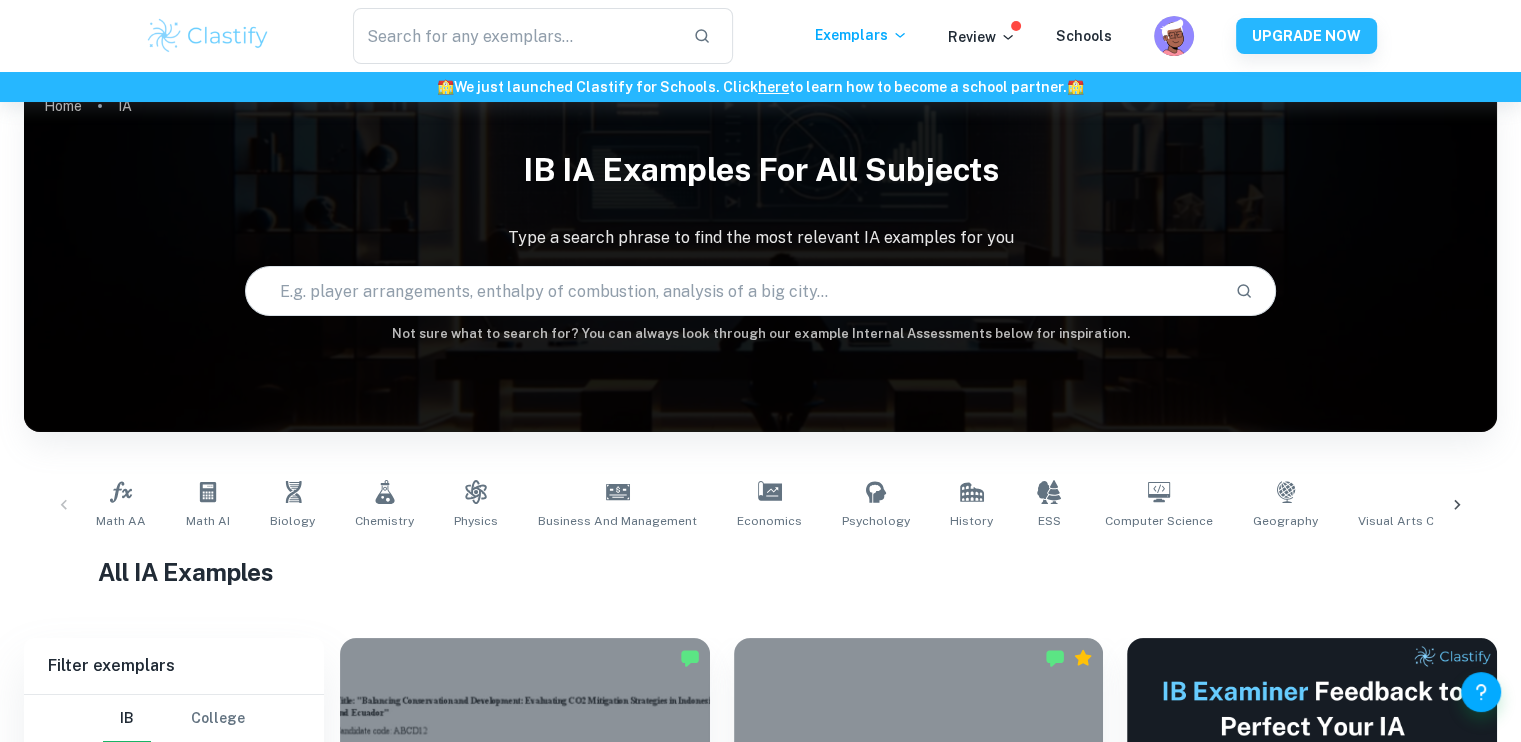scroll, scrollTop: 477, scrollLeft: 0, axis: vertical 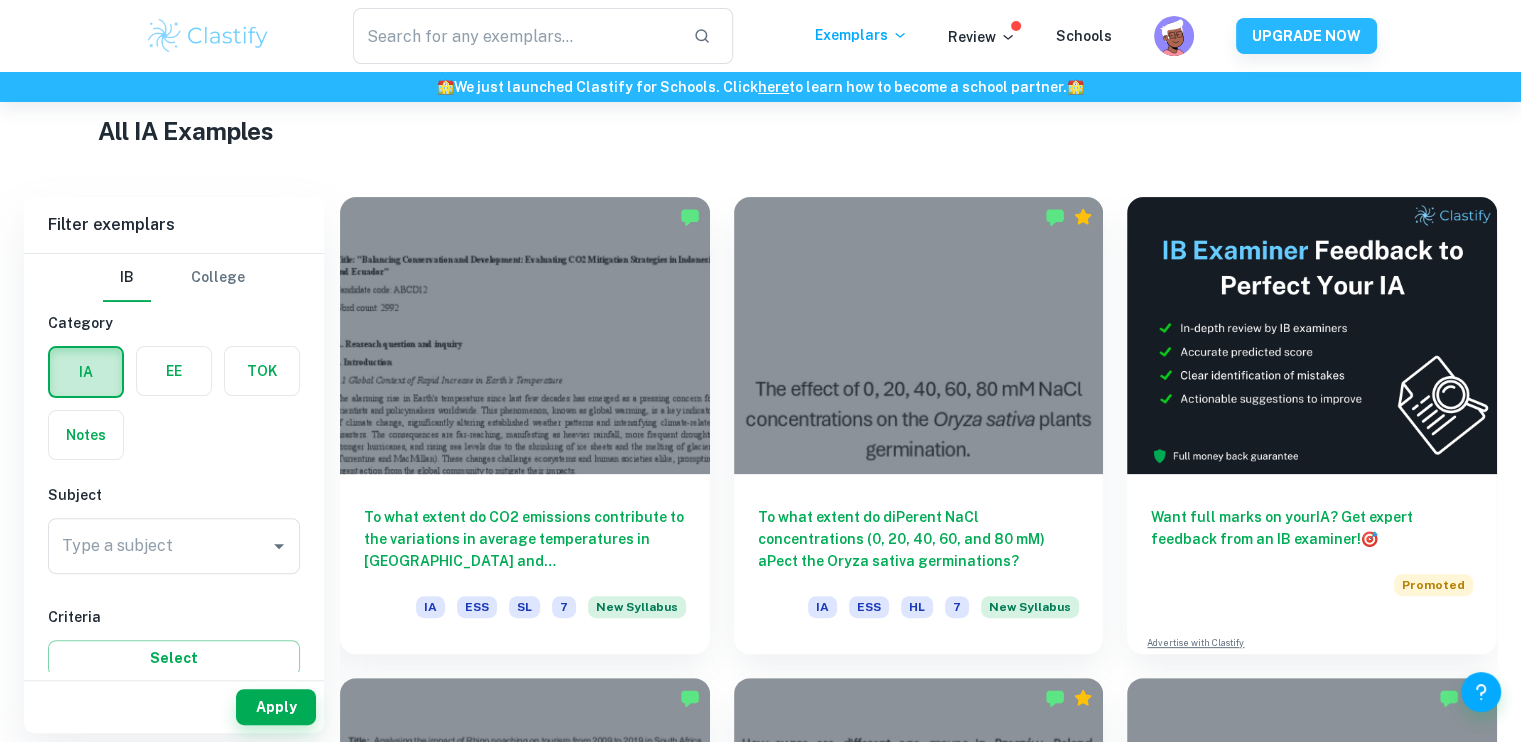 type 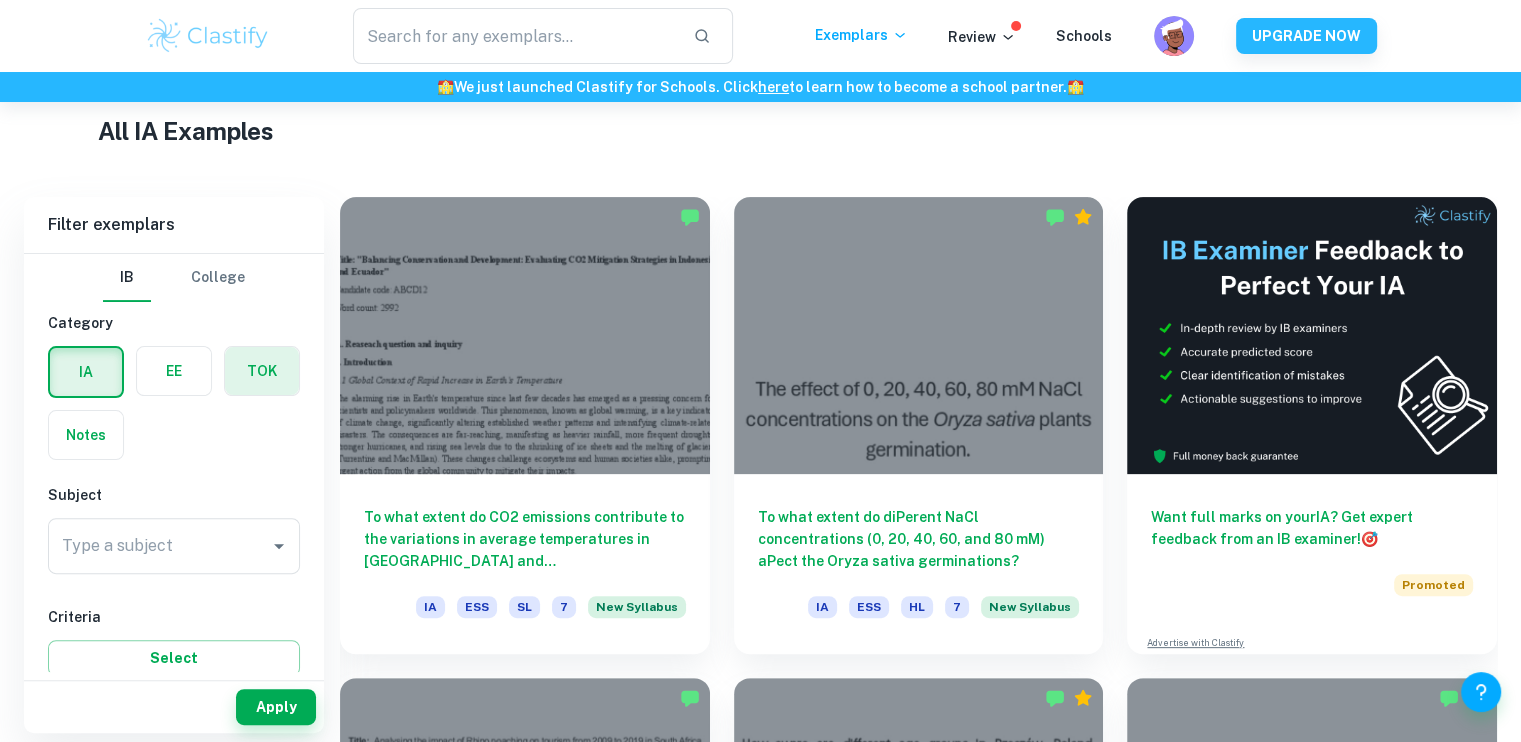 type 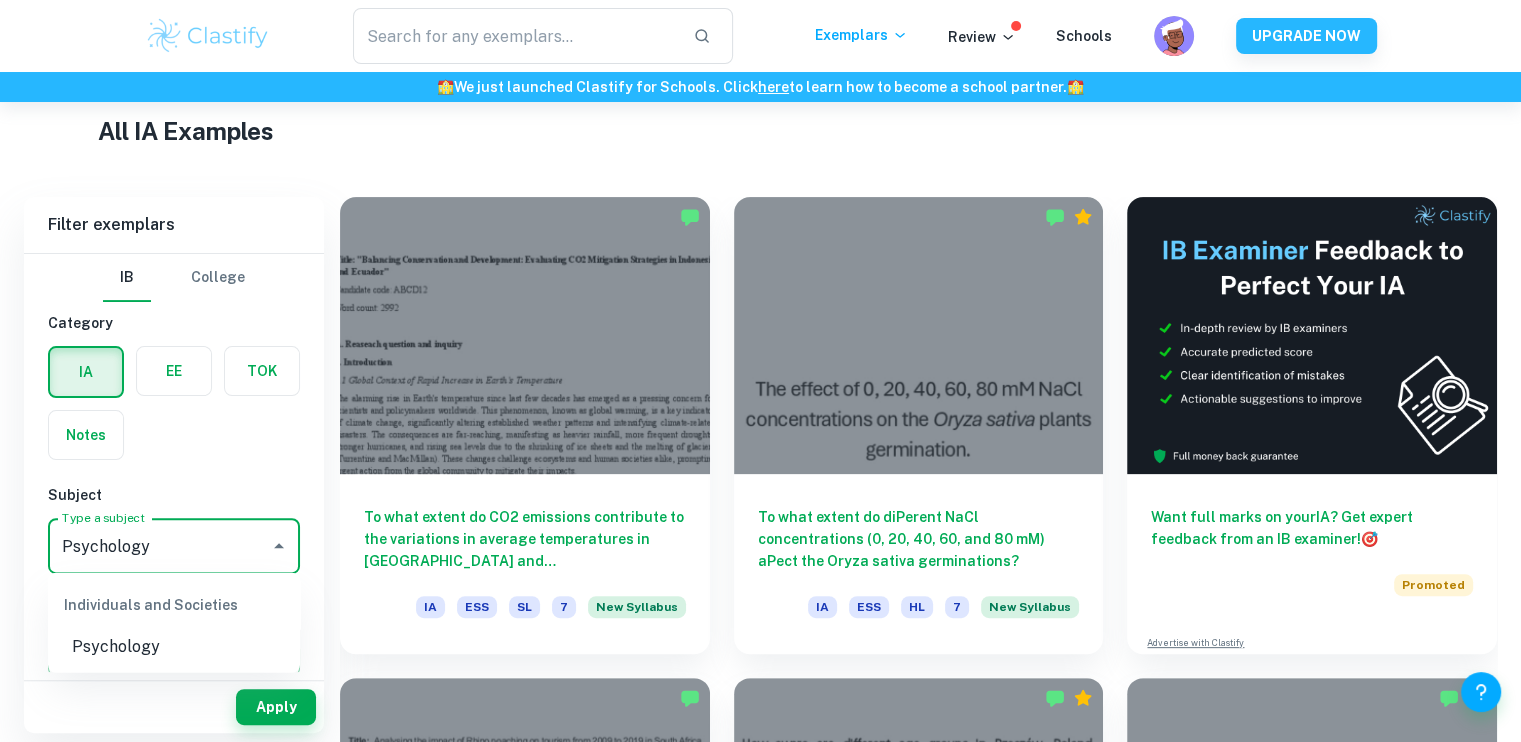 type on "Psychology" 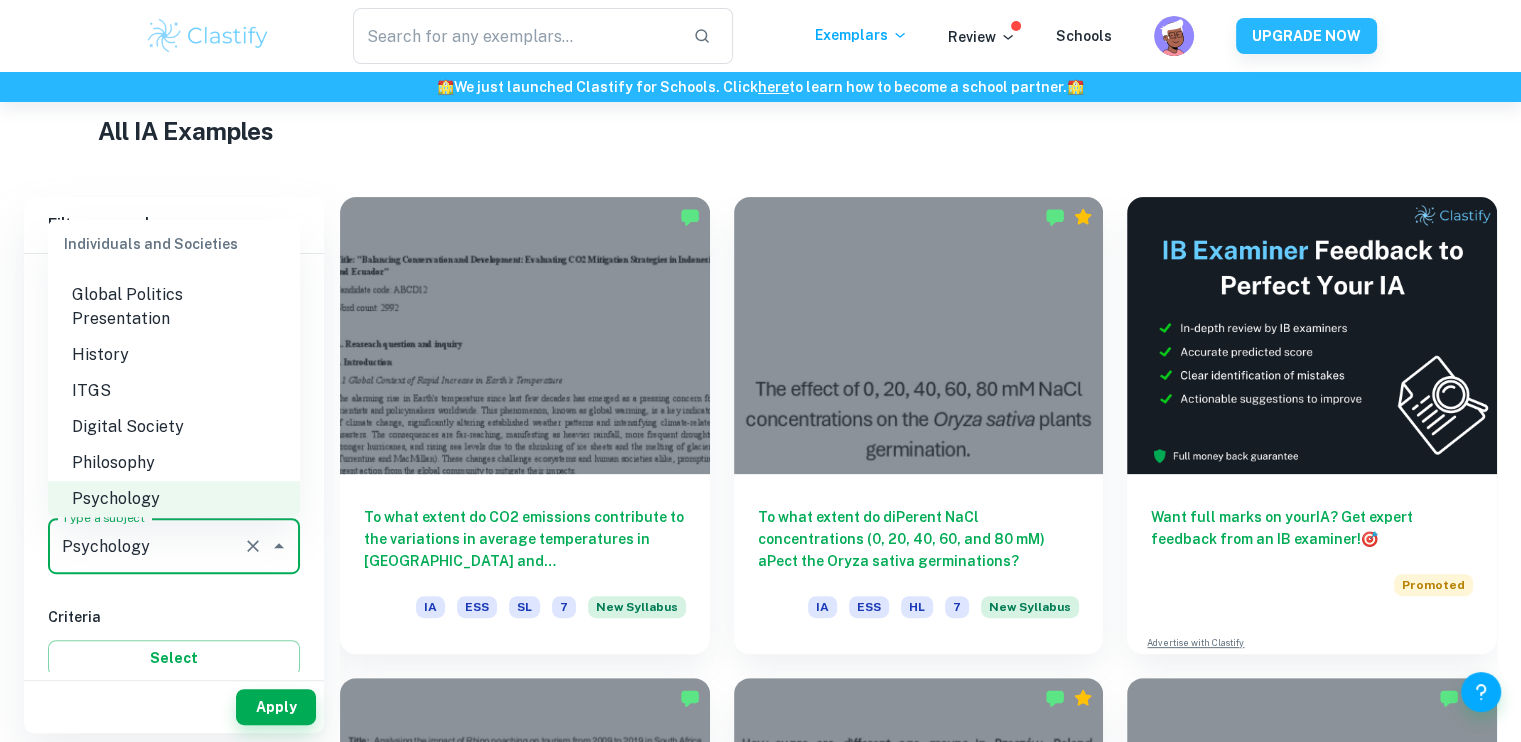 scroll, scrollTop: 2147, scrollLeft: 0, axis: vertical 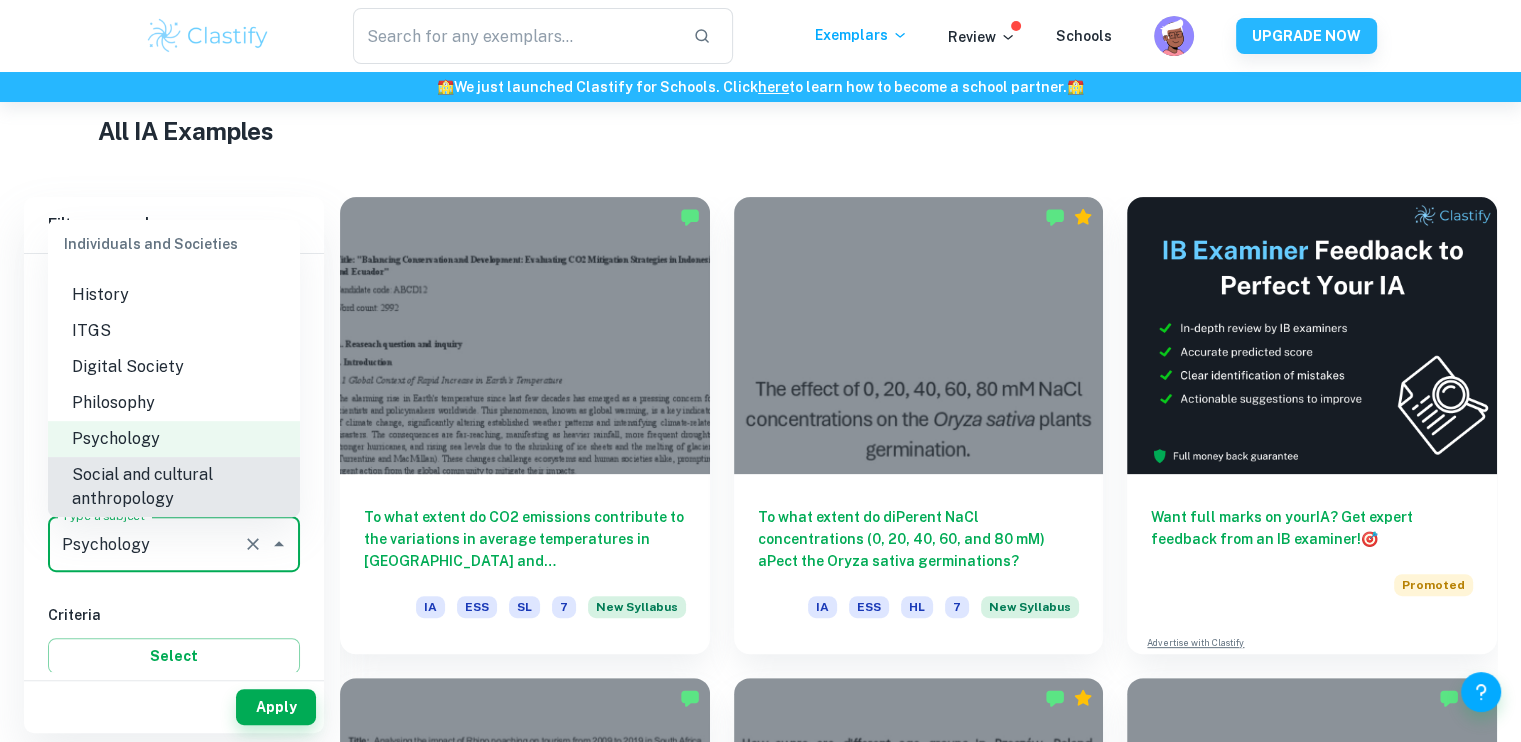 type 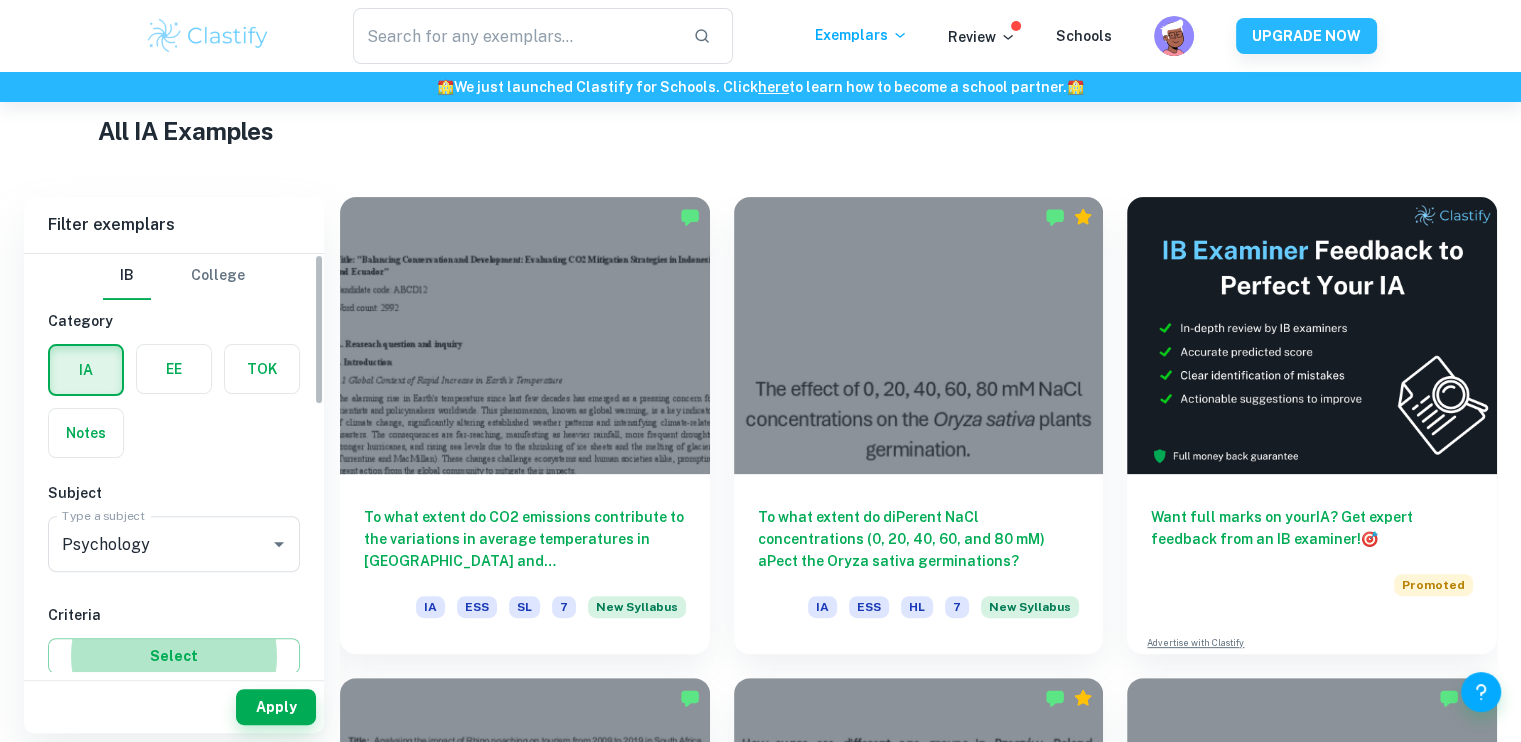 scroll, scrollTop: 288, scrollLeft: 0, axis: vertical 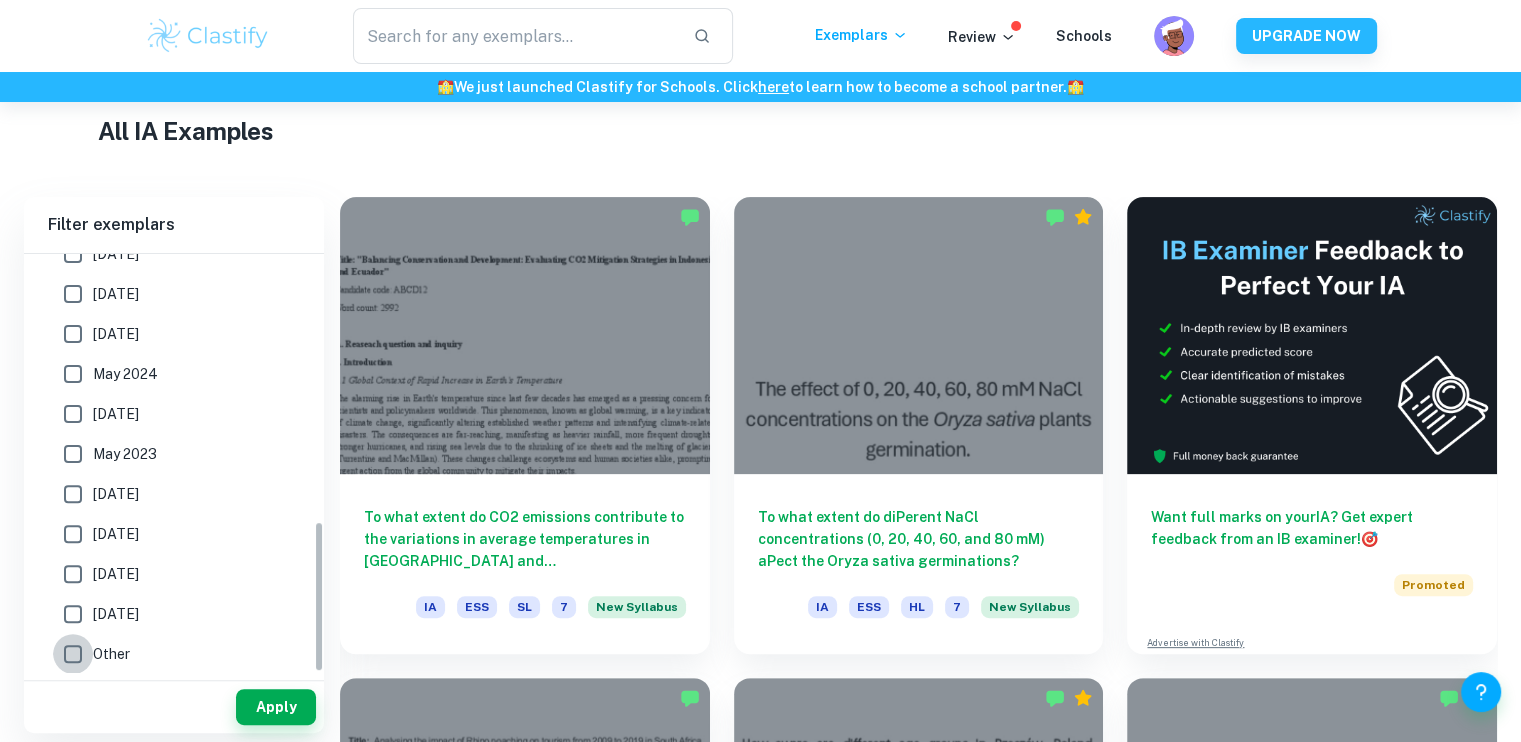 type 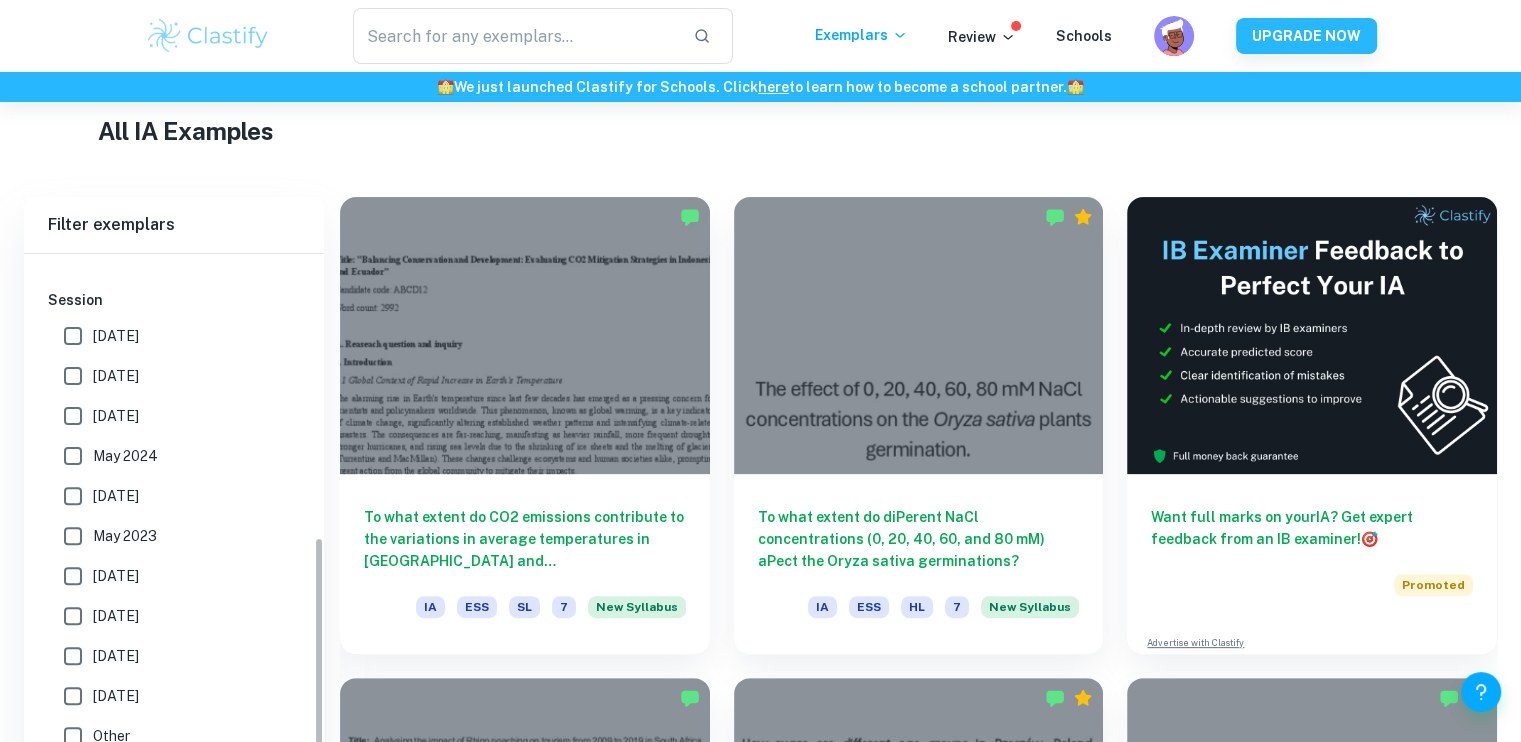 scroll, scrollTop: 870, scrollLeft: 0, axis: vertical 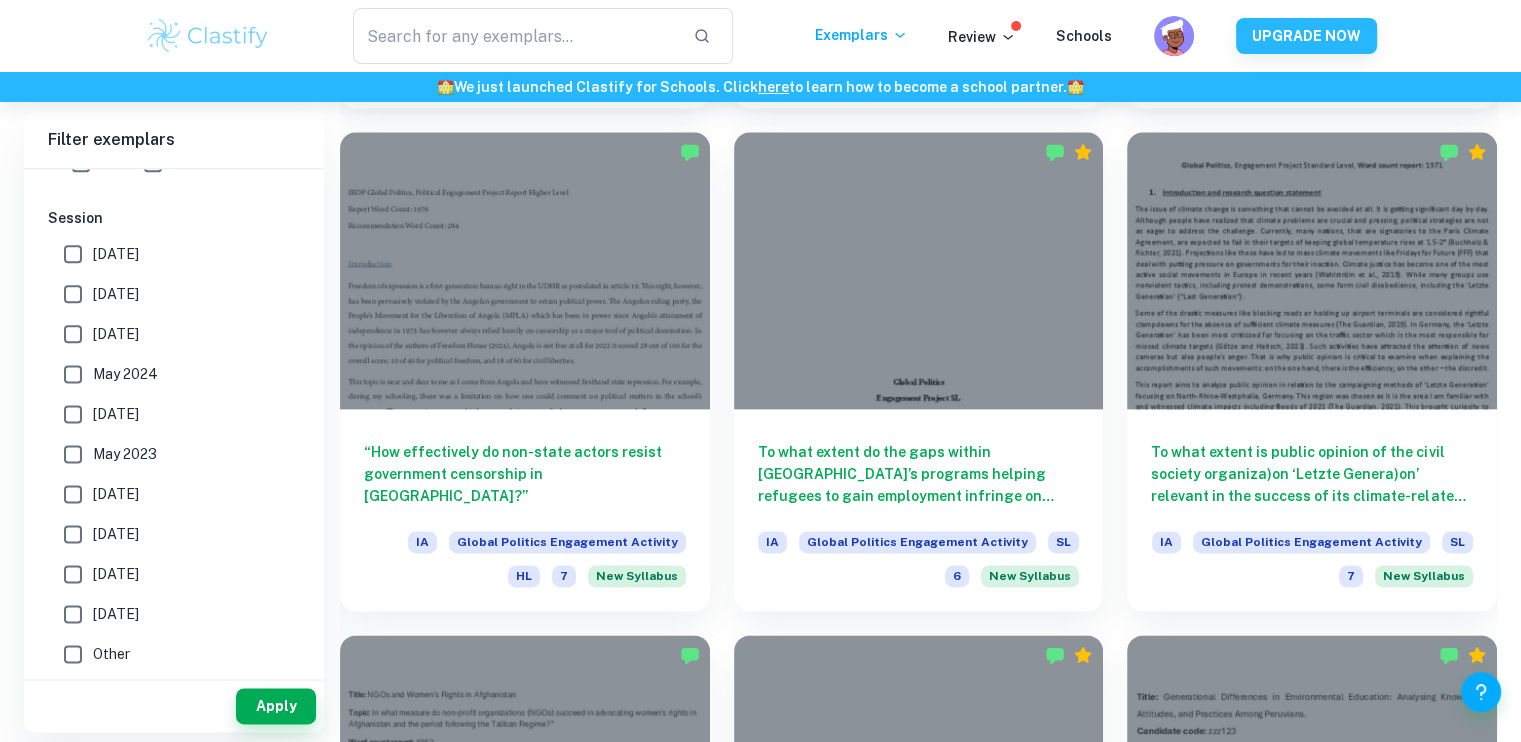 type 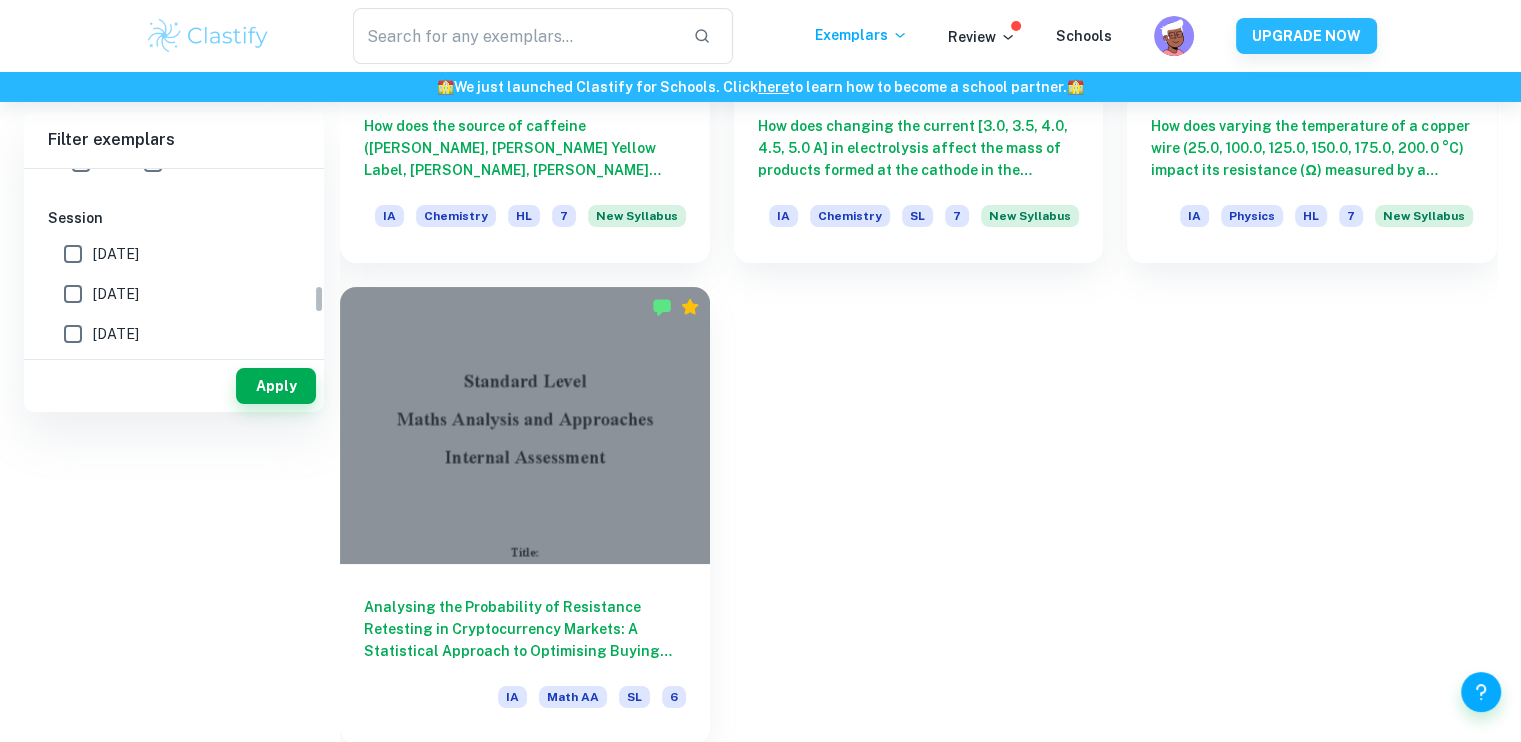 scroll, scrollTop: 0, scrollLeft: 0, axis: both 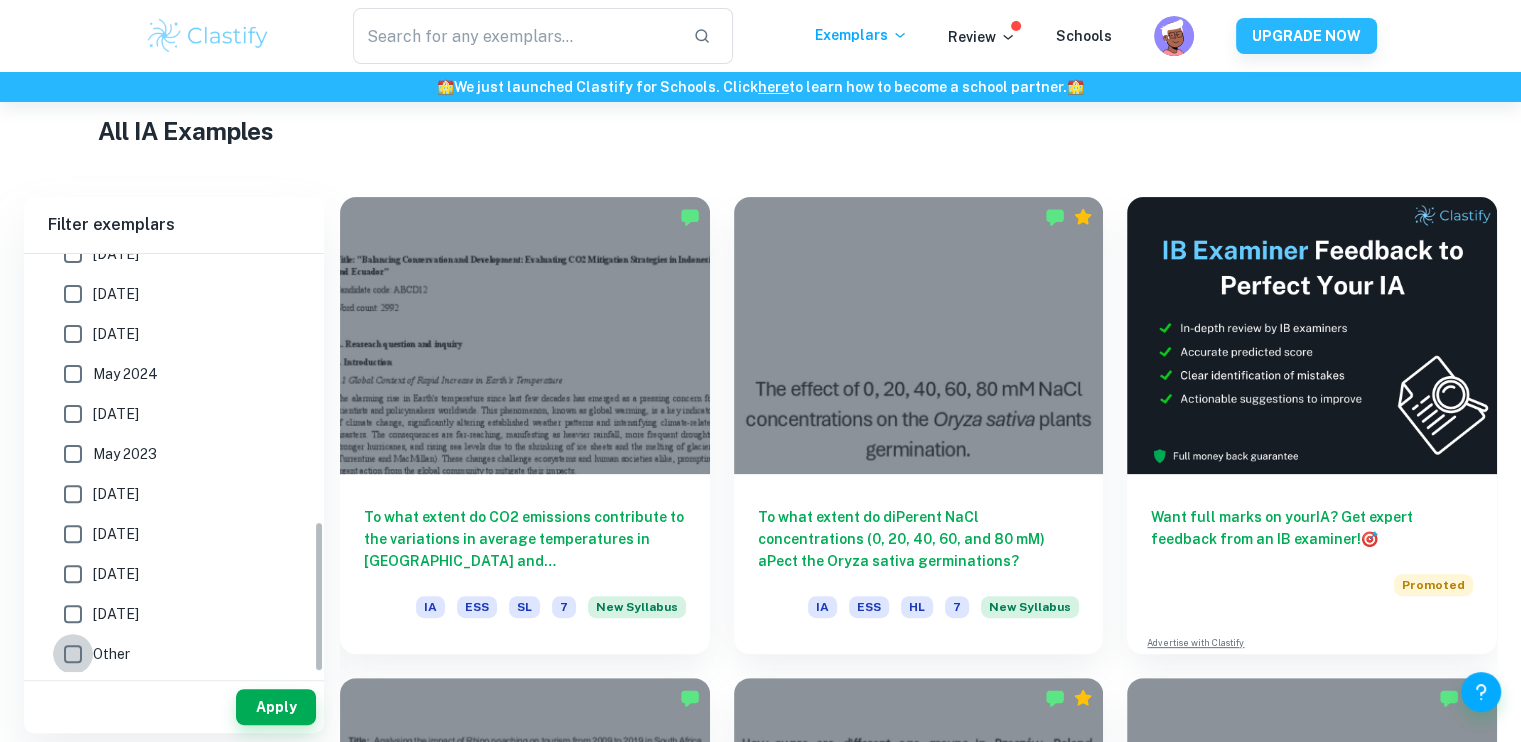 type 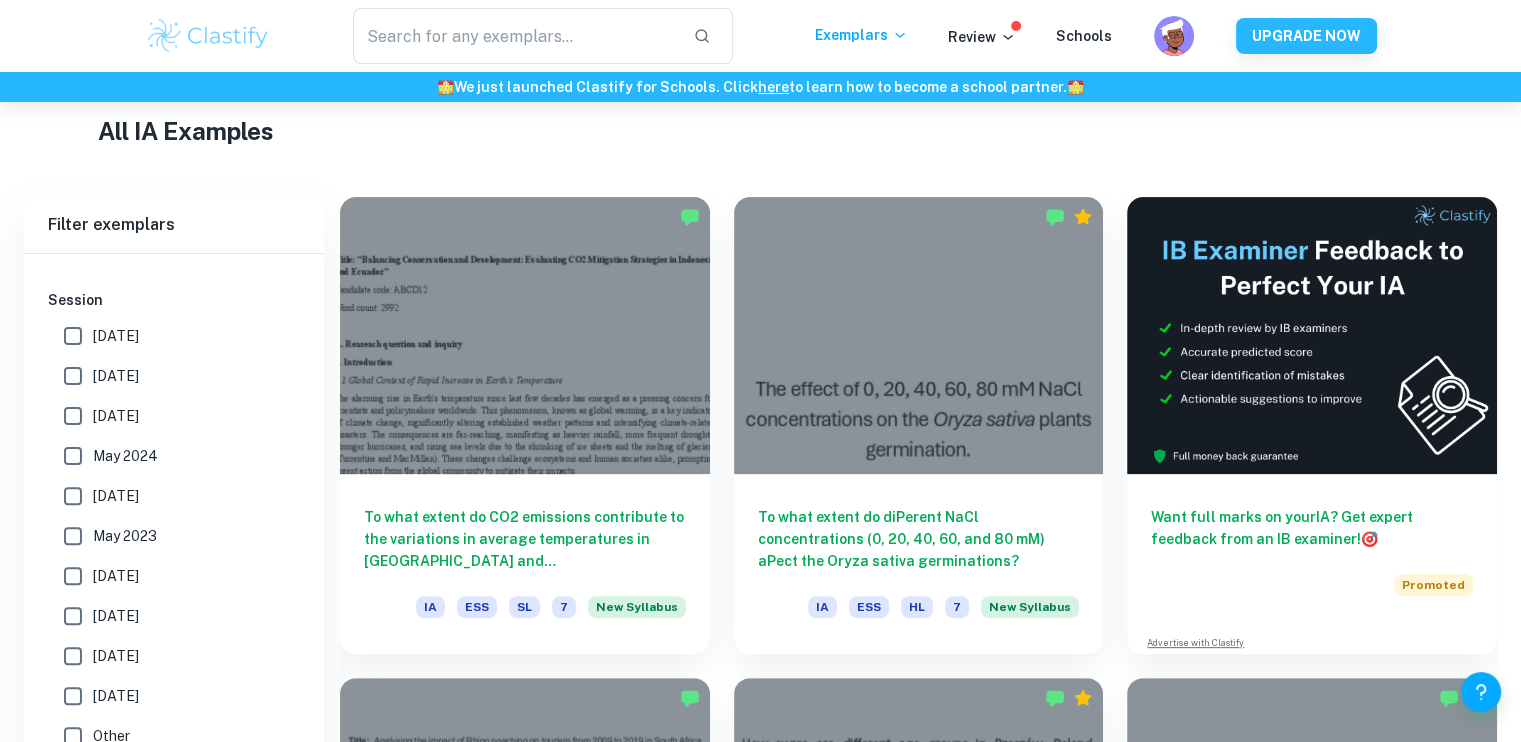 scroll, scrollTop: 7334, scrollLeft: 0, axis: vertical 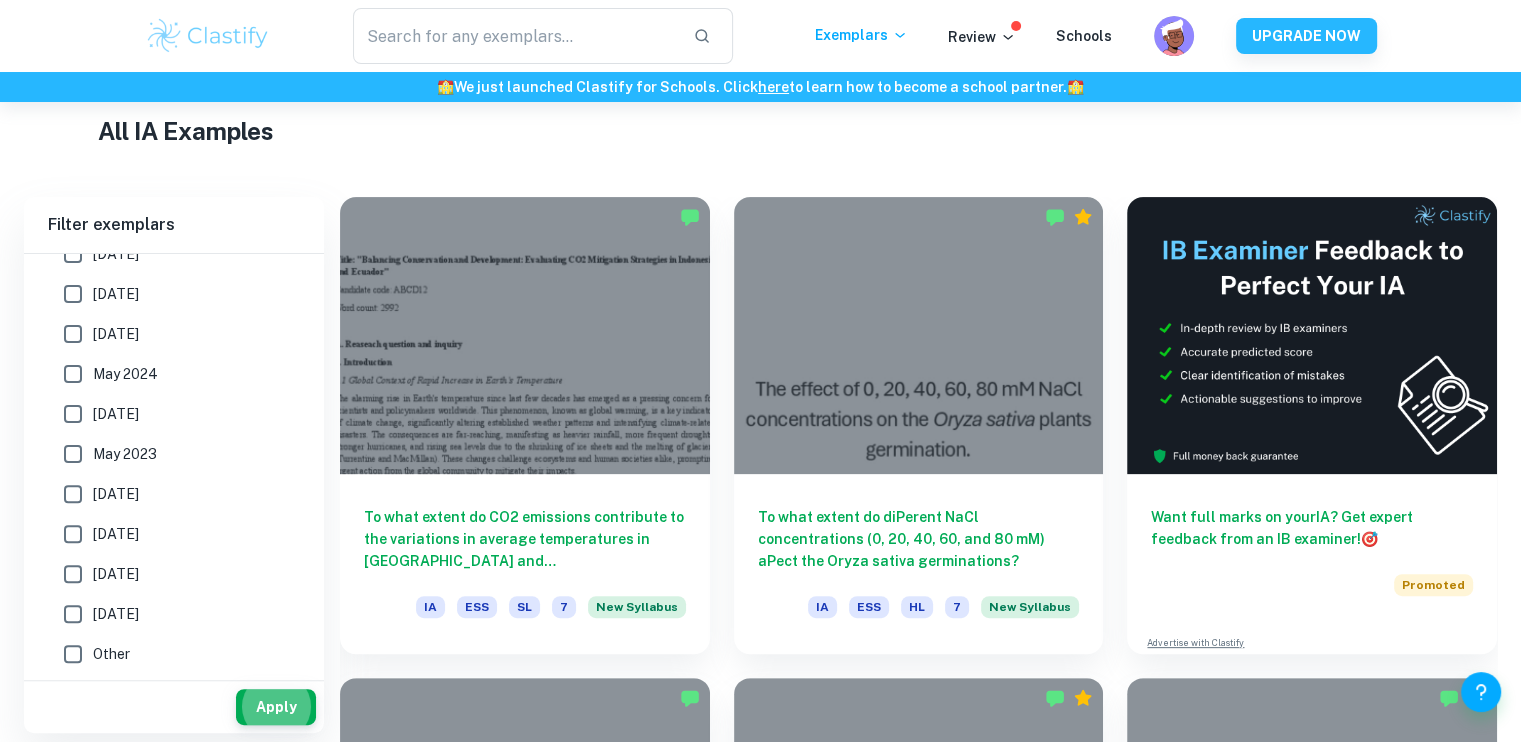 type 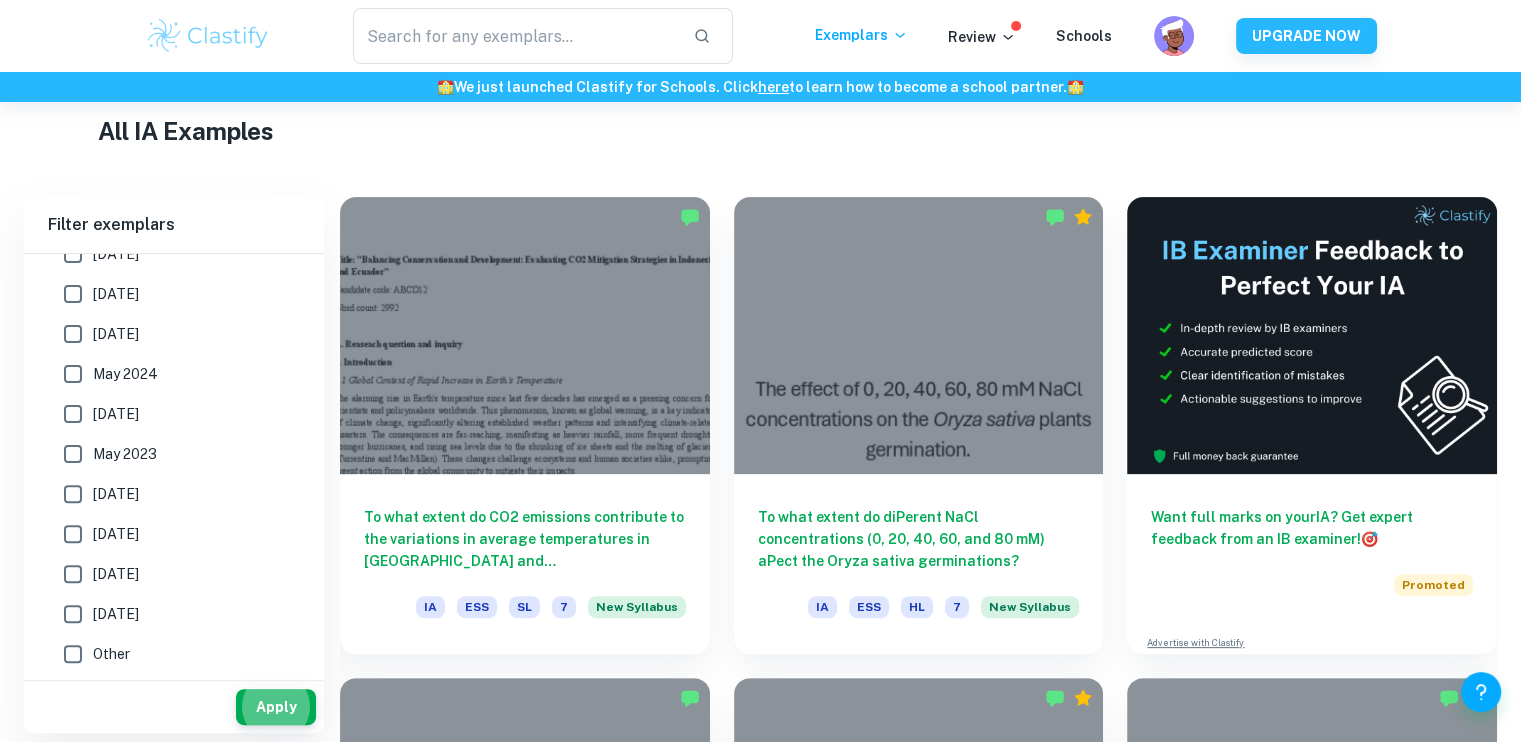 click on "Apply" at bounding box center (276, 707) 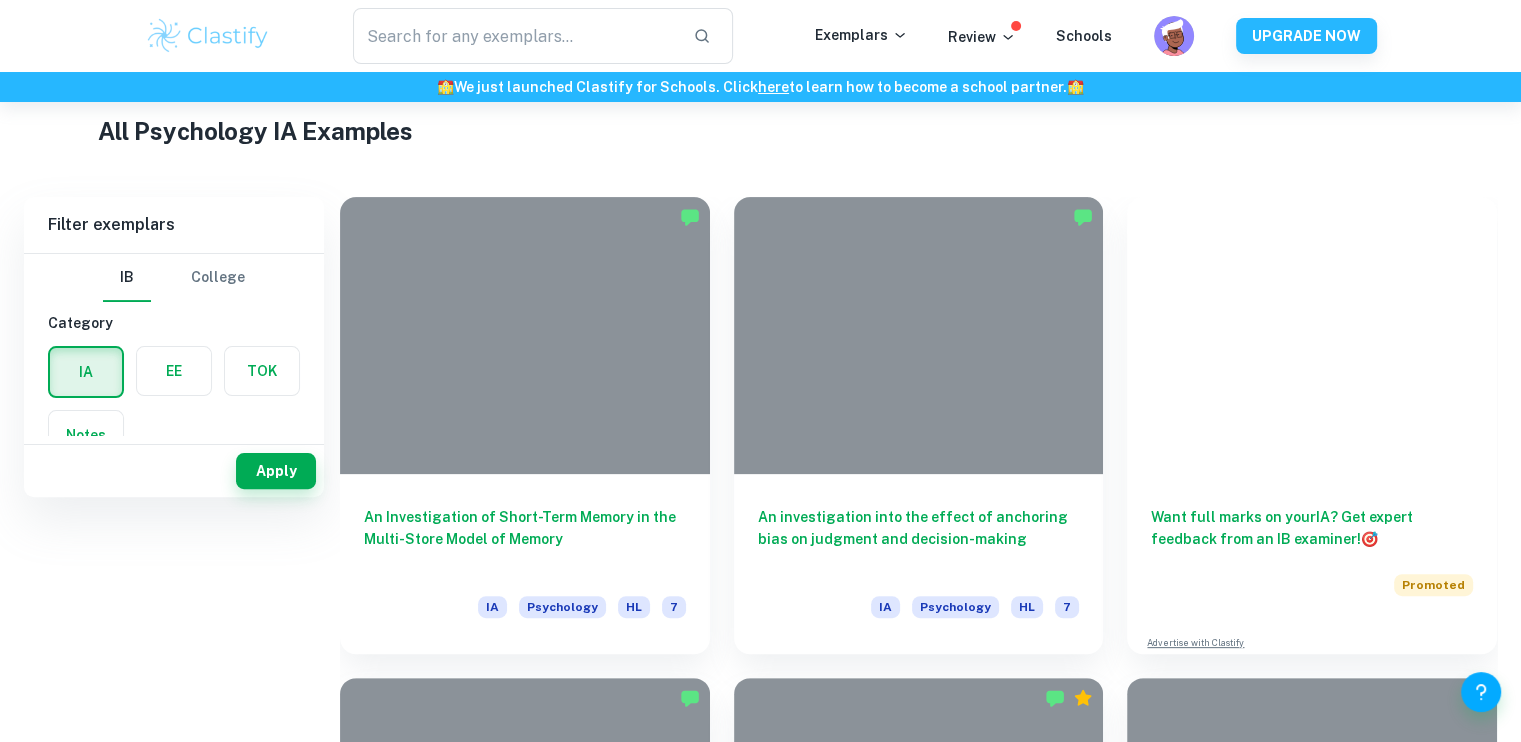 scroll, scrollTop: 0, scrollLeft: 0, axis: both 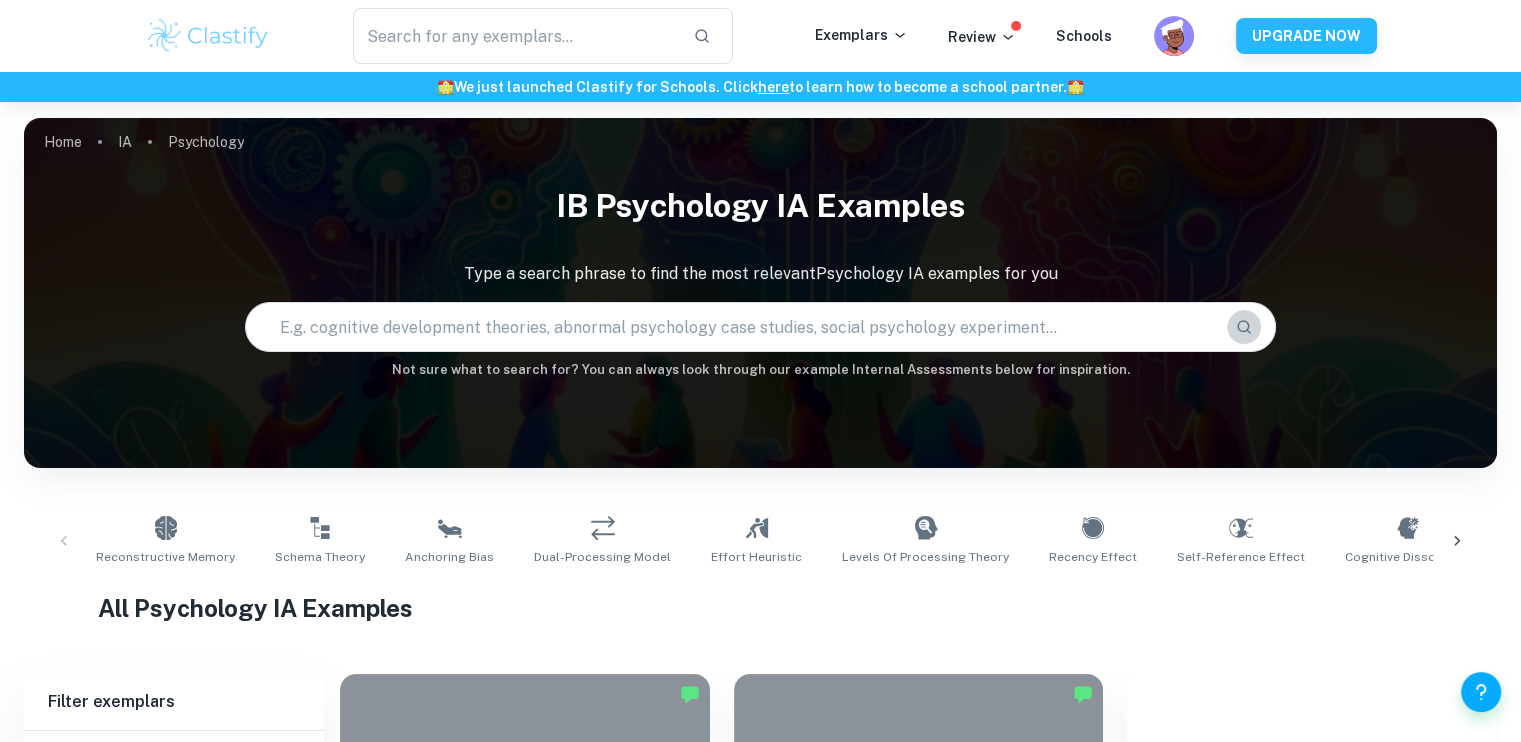 type 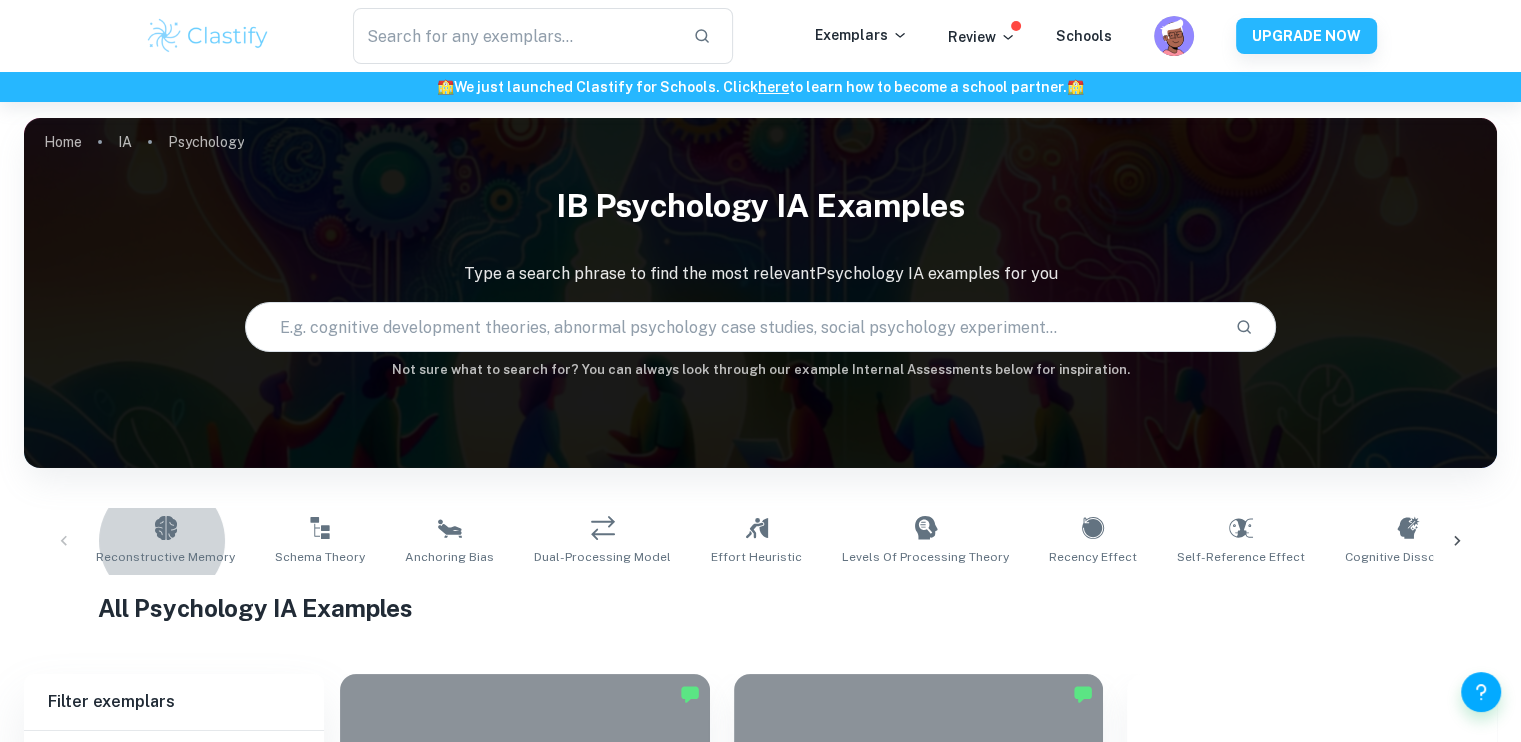 type 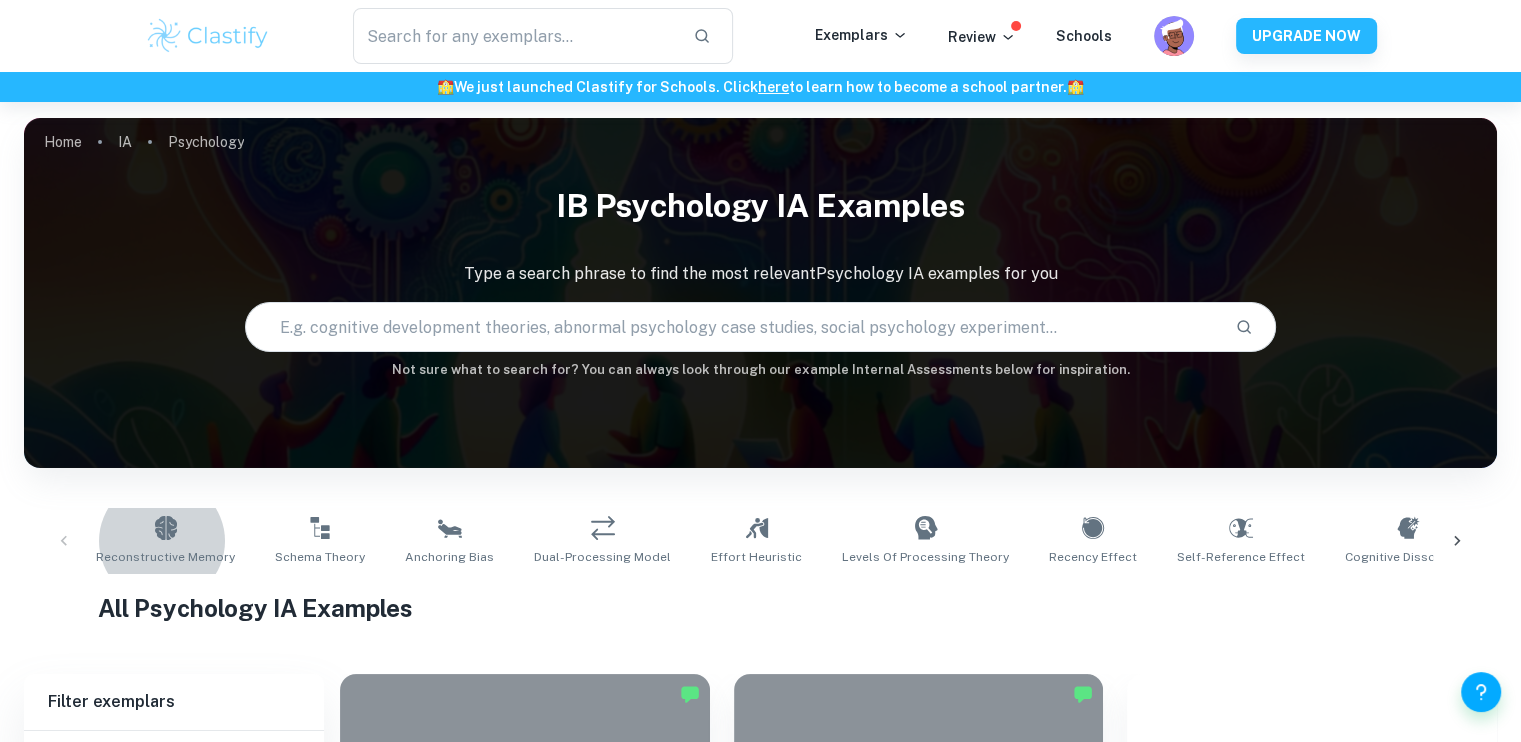 type 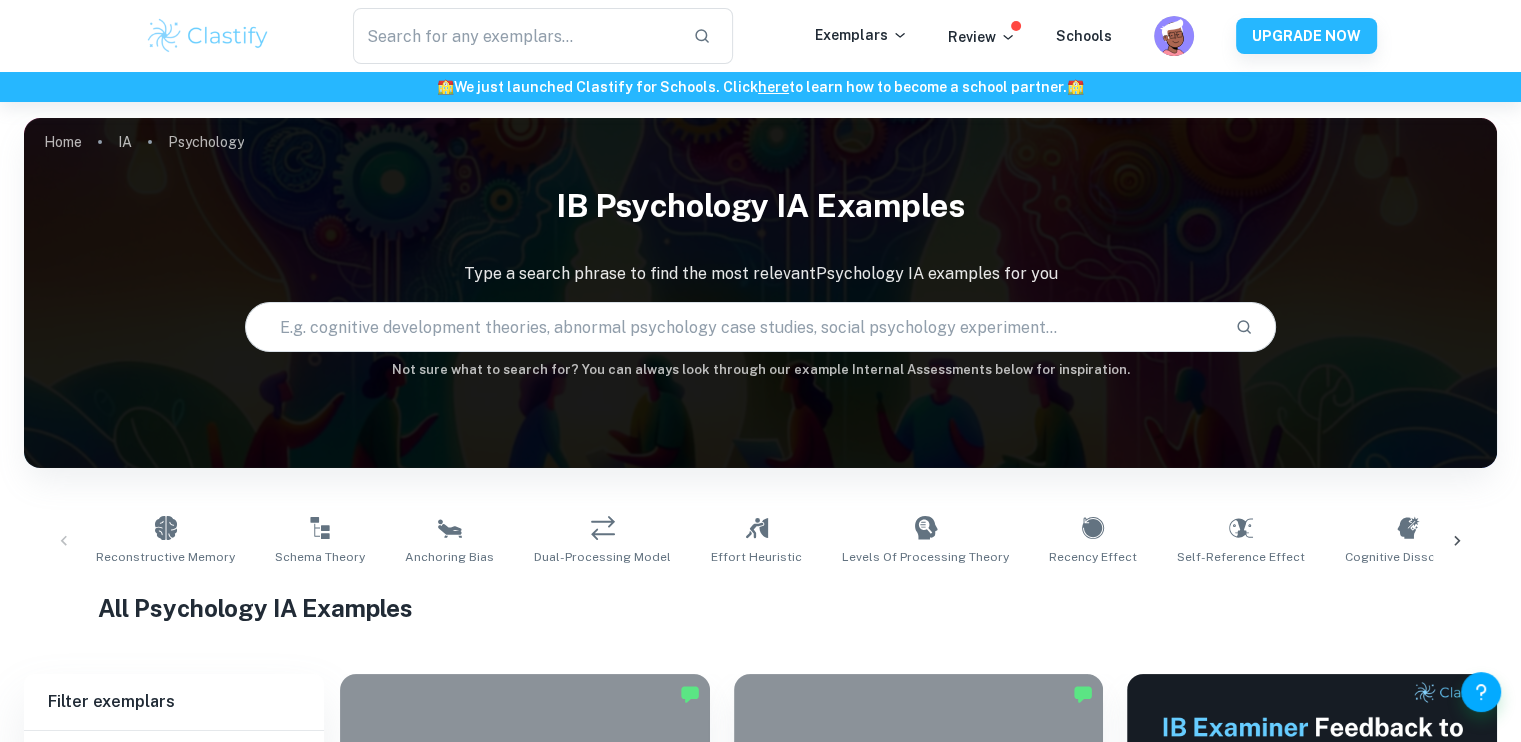 scroll, scrollTop: 477, scrollLeft: 0, axis: vertical 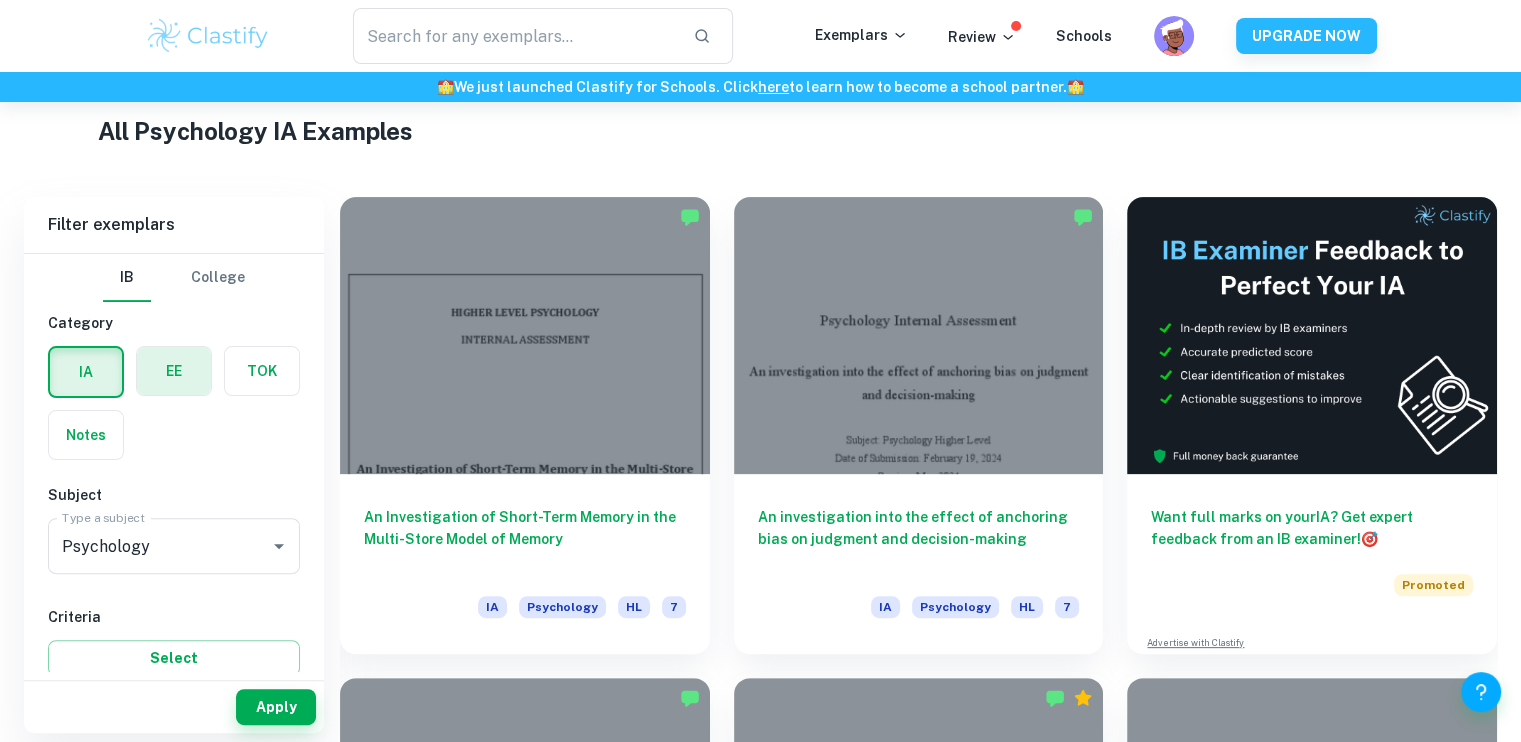 type 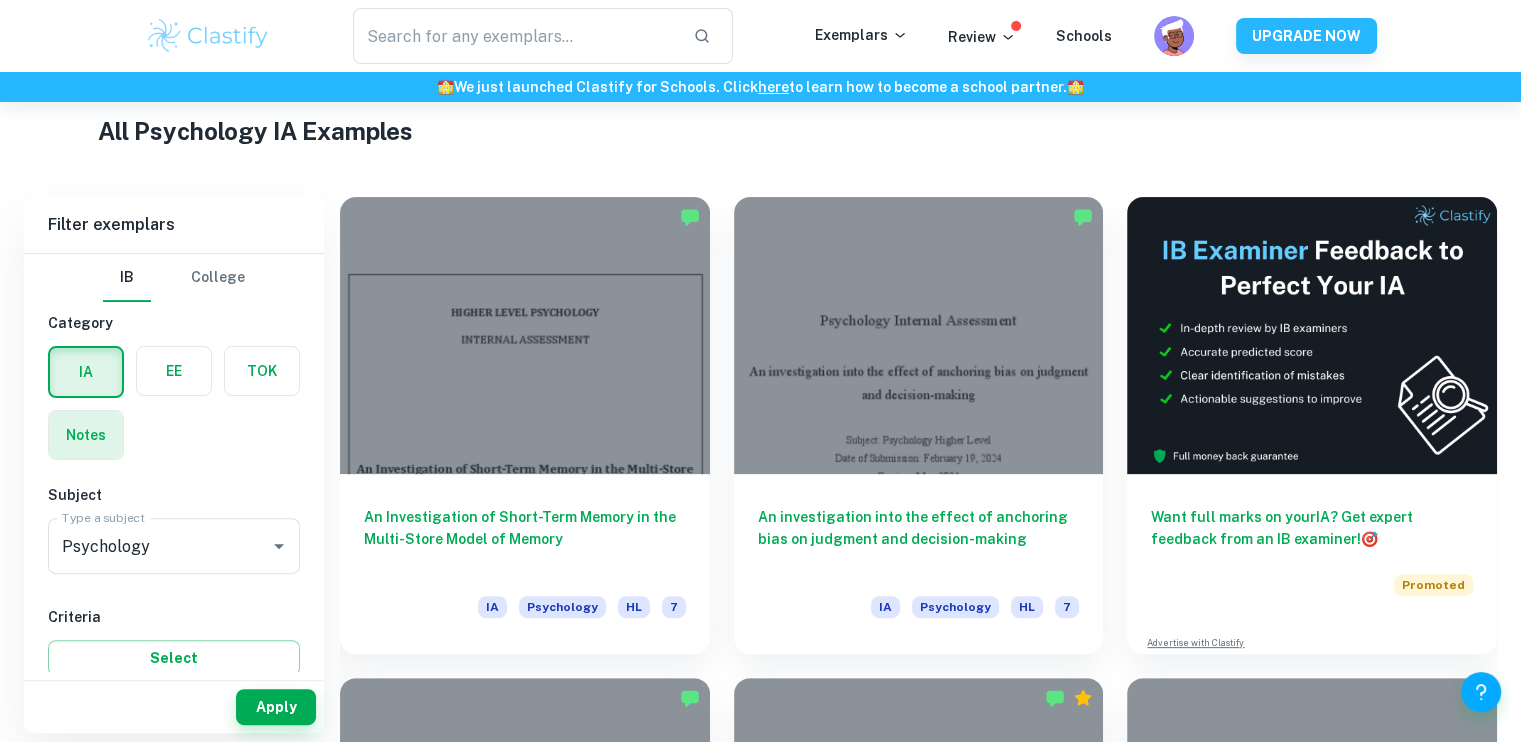 type 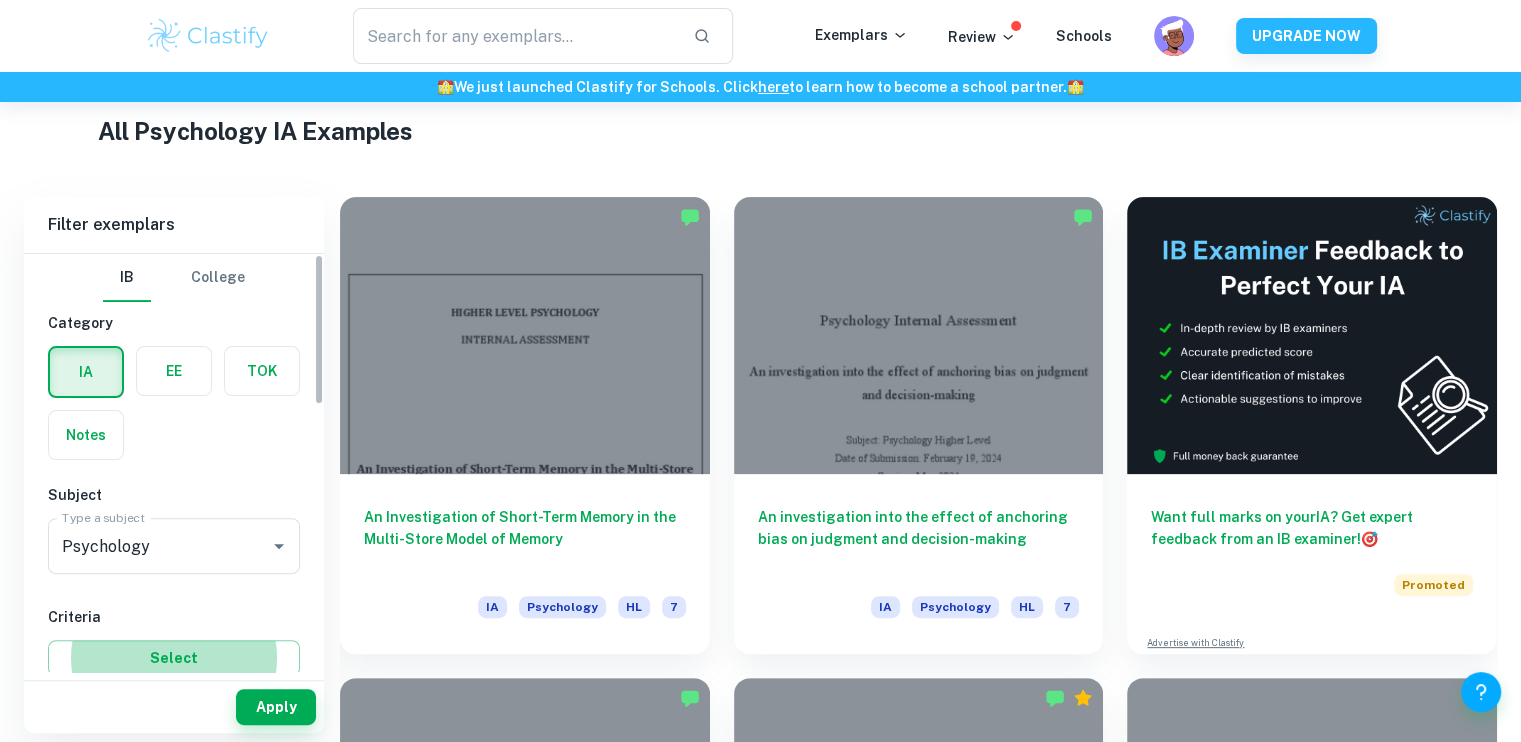 type 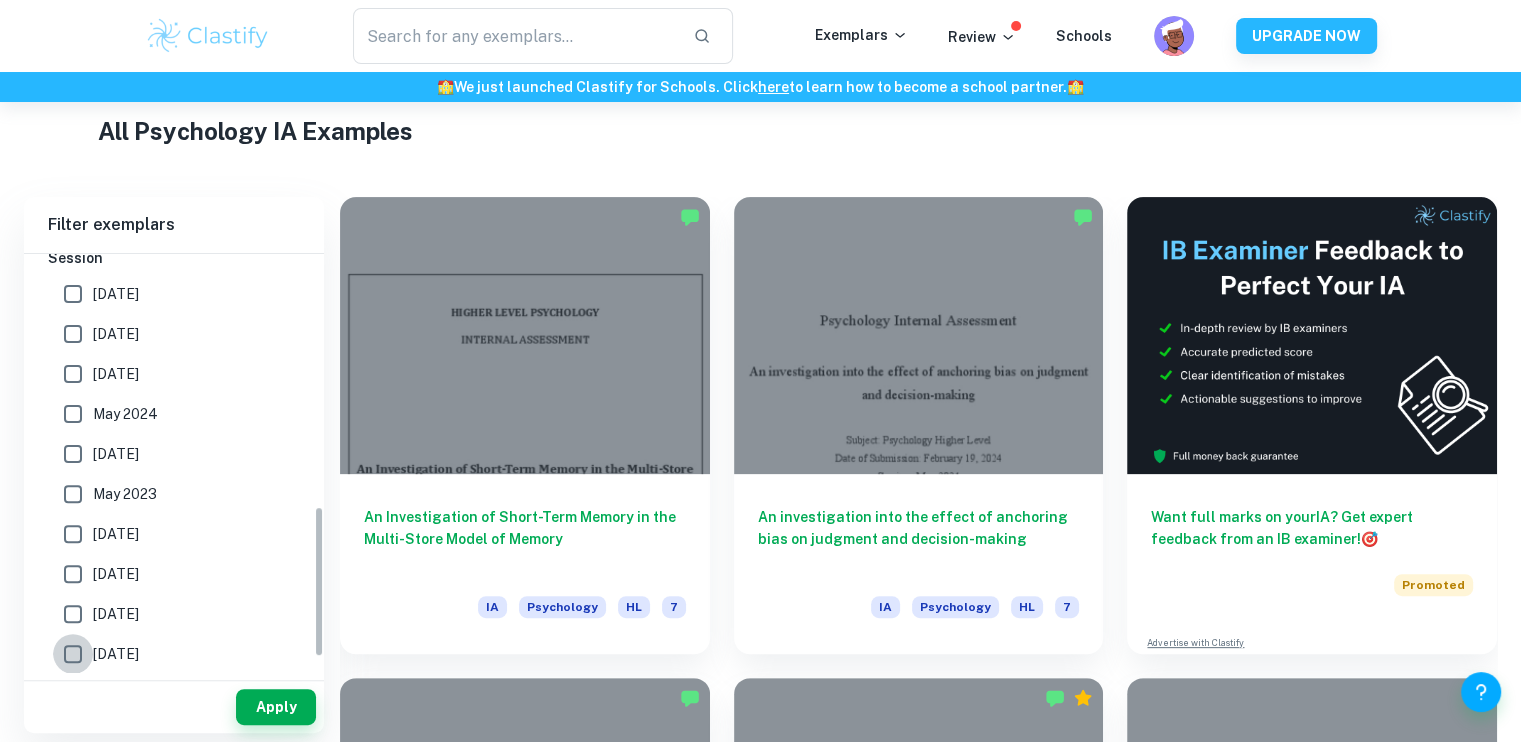 scroll, scrollTop: 736, scrollLeft: 0, axis: vertical 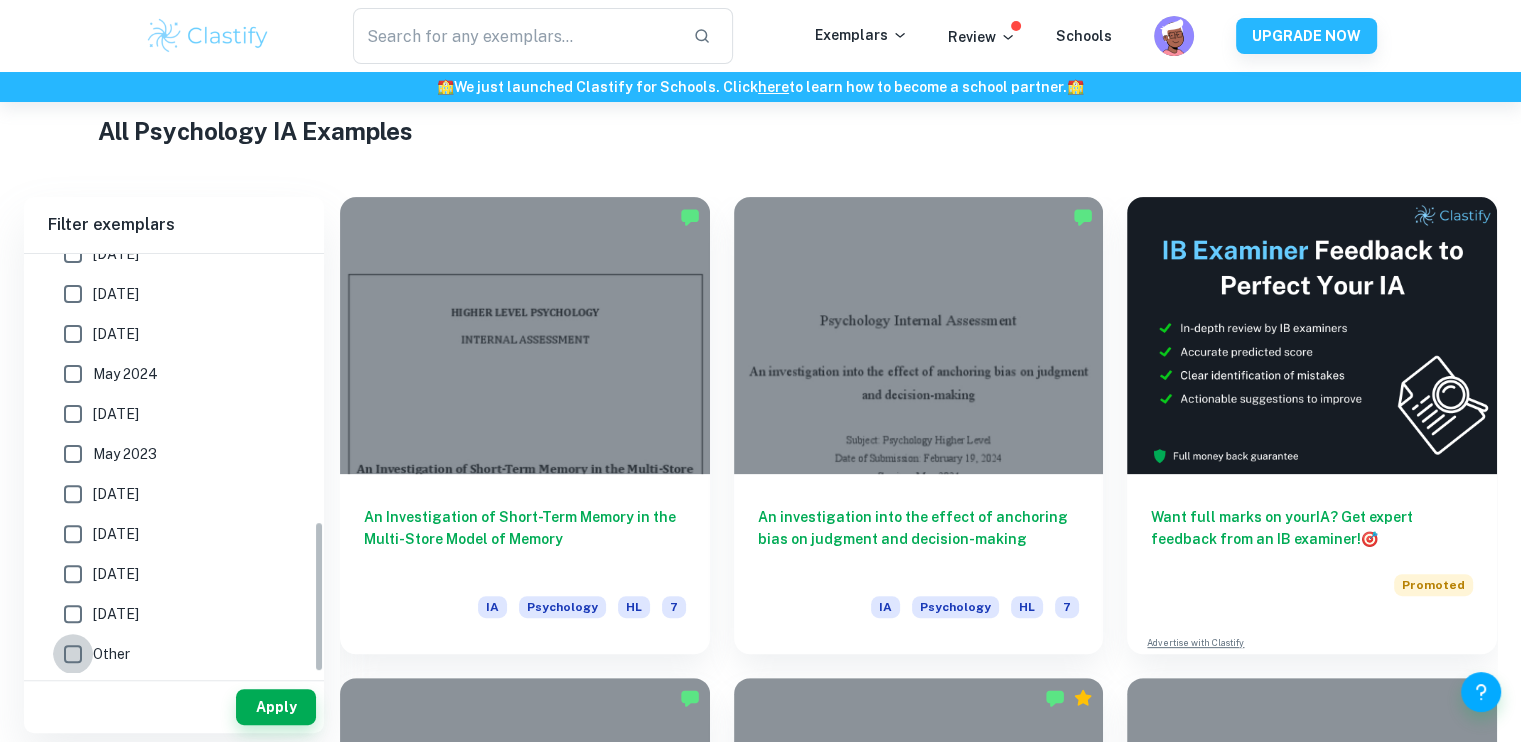 type 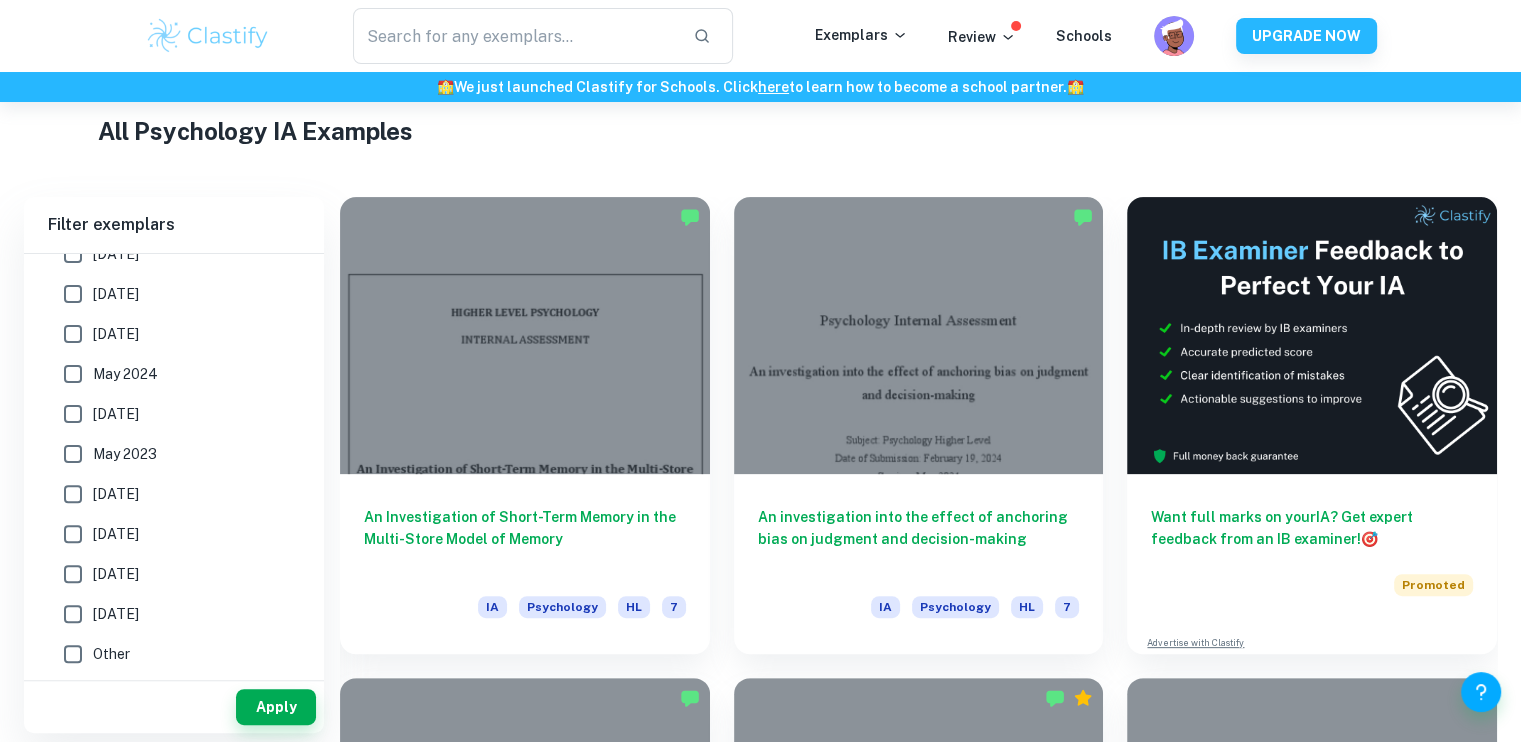 click on "An Investigation of Short-Term Memory in the Multi-Store Model of Memory IA Psychology HL 7" at bounding box center (525, 425) 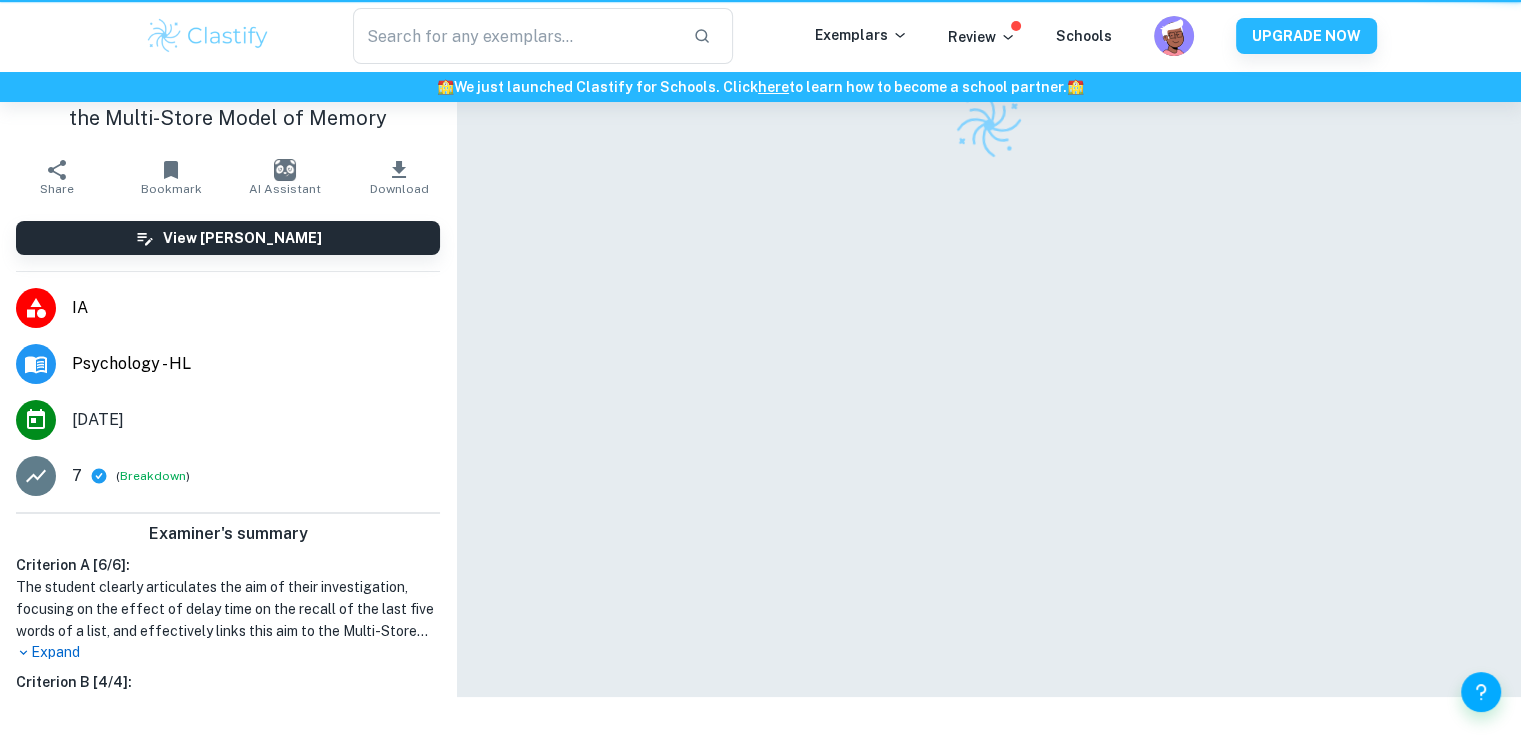 scroll, scrollTop: 0, scrollLeft: 0, axis: both 